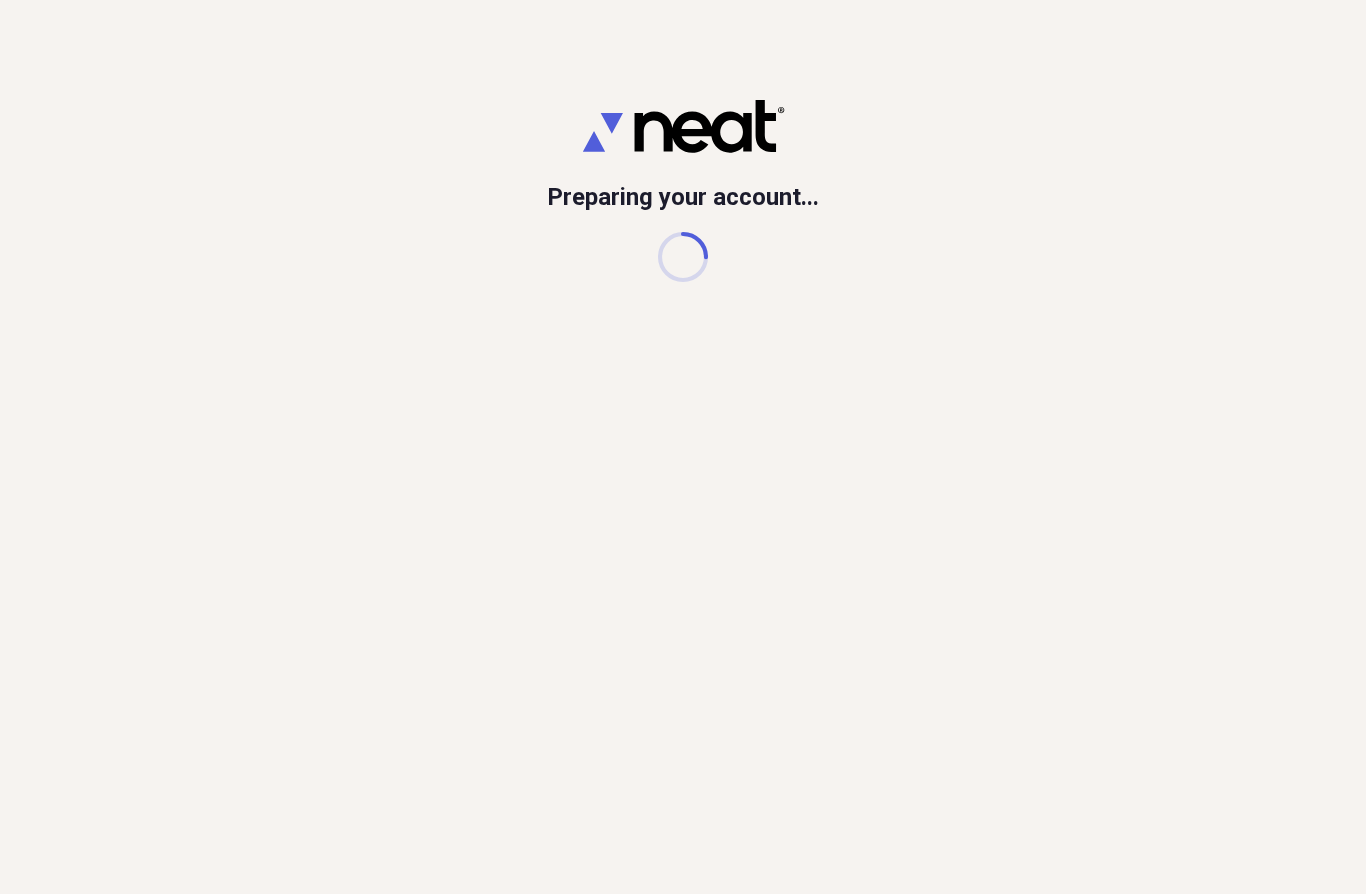 scroll, scrollTop: 0, scrollLeft: 0, axis: both 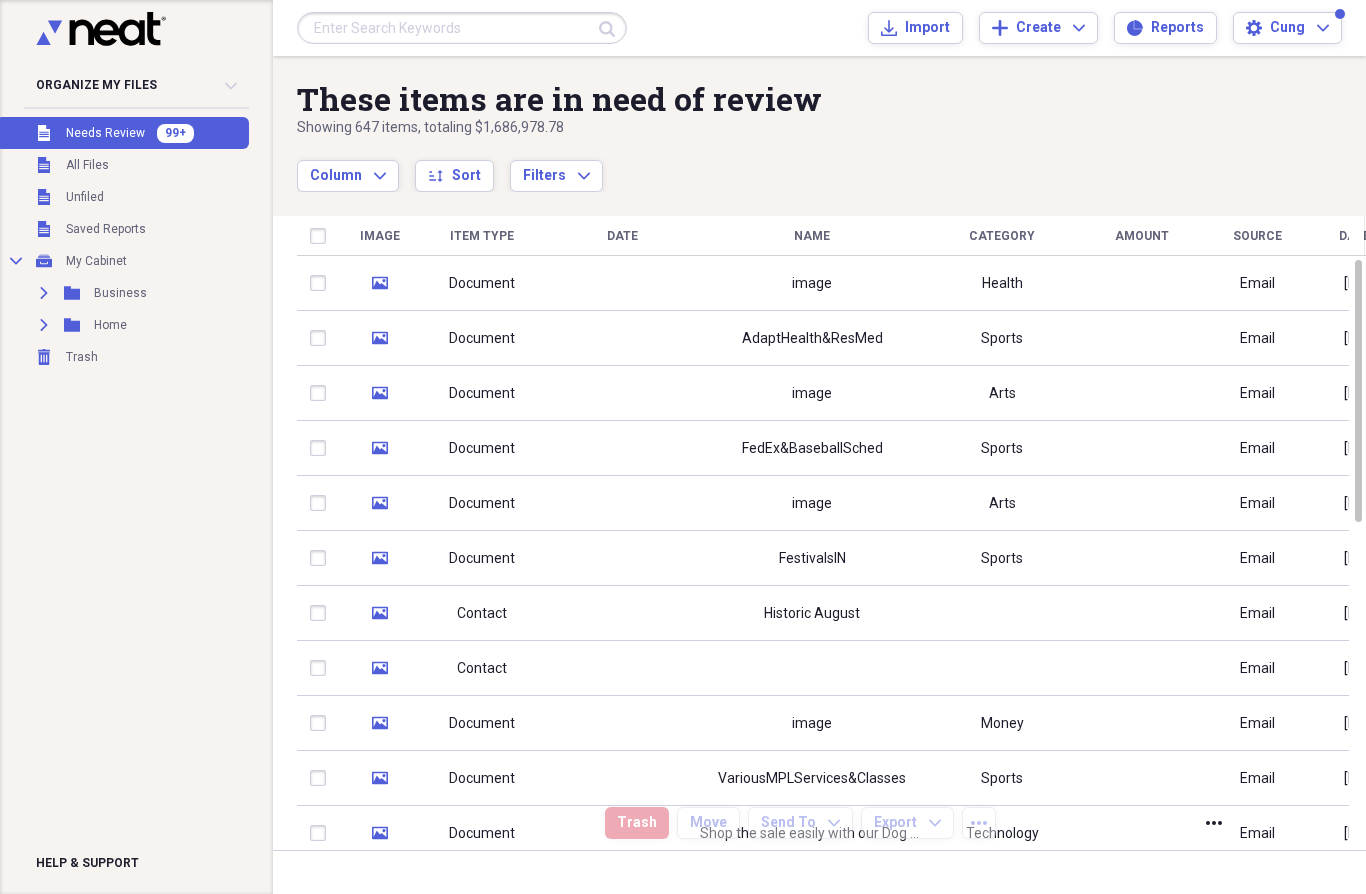 click on "Cung" at bounding box center (1287, 28) 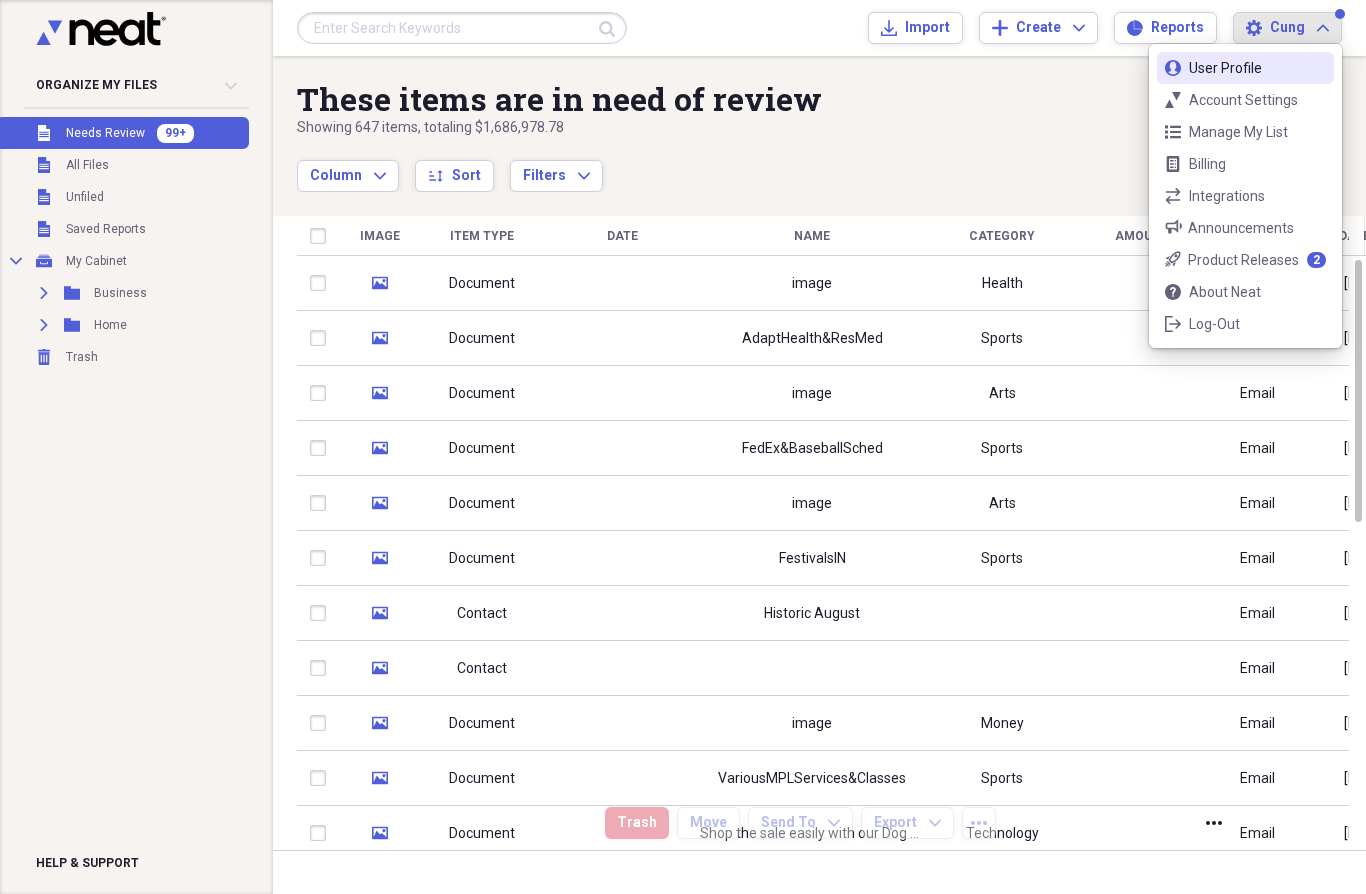 click on "User Profile" at bounding box center (1245, 68) 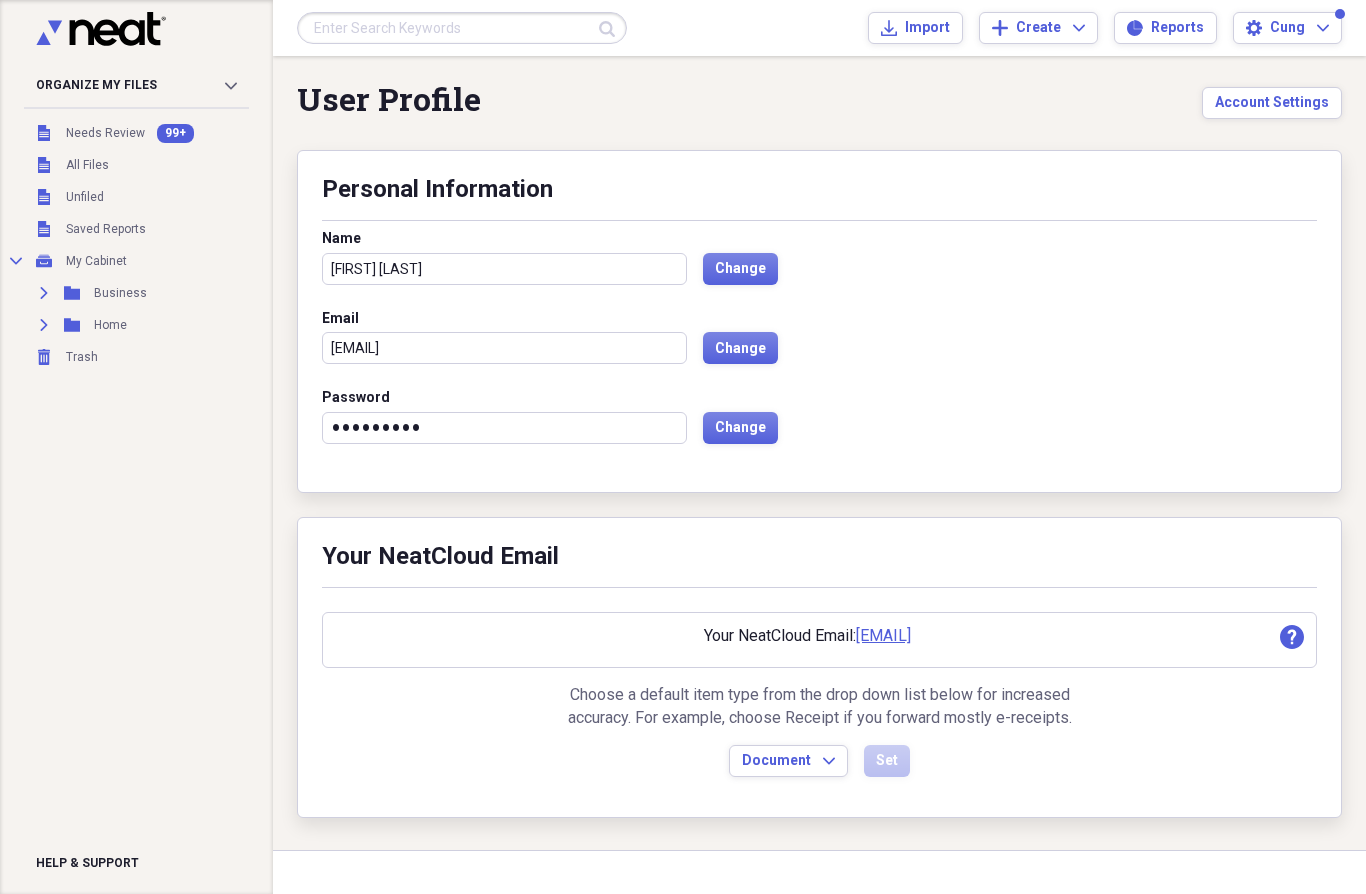 click on "Document Expand" at bounding box center [788, 761] 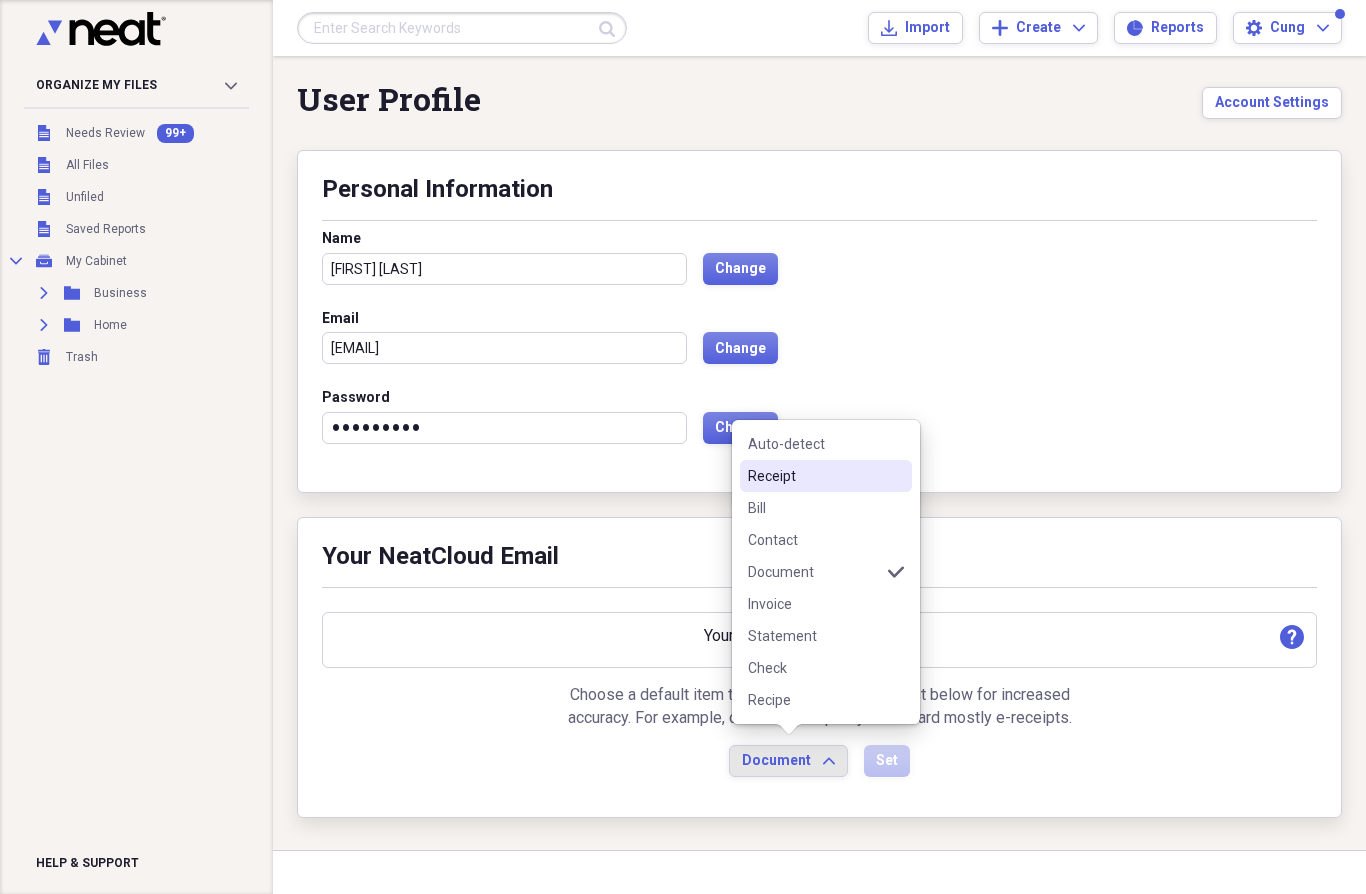 click on "Receipt" at bounding box center (826, 476) 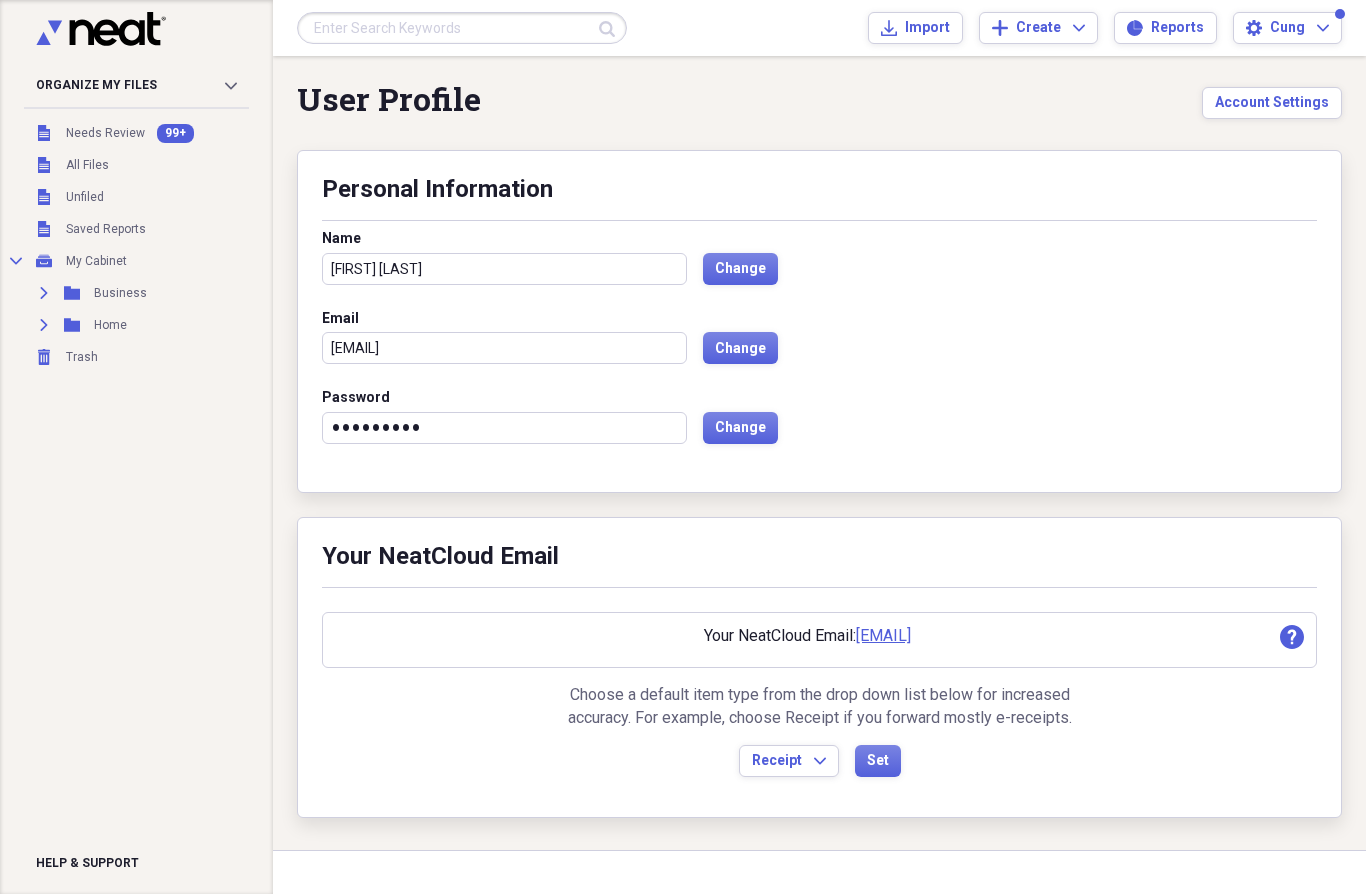 click on "Expand" 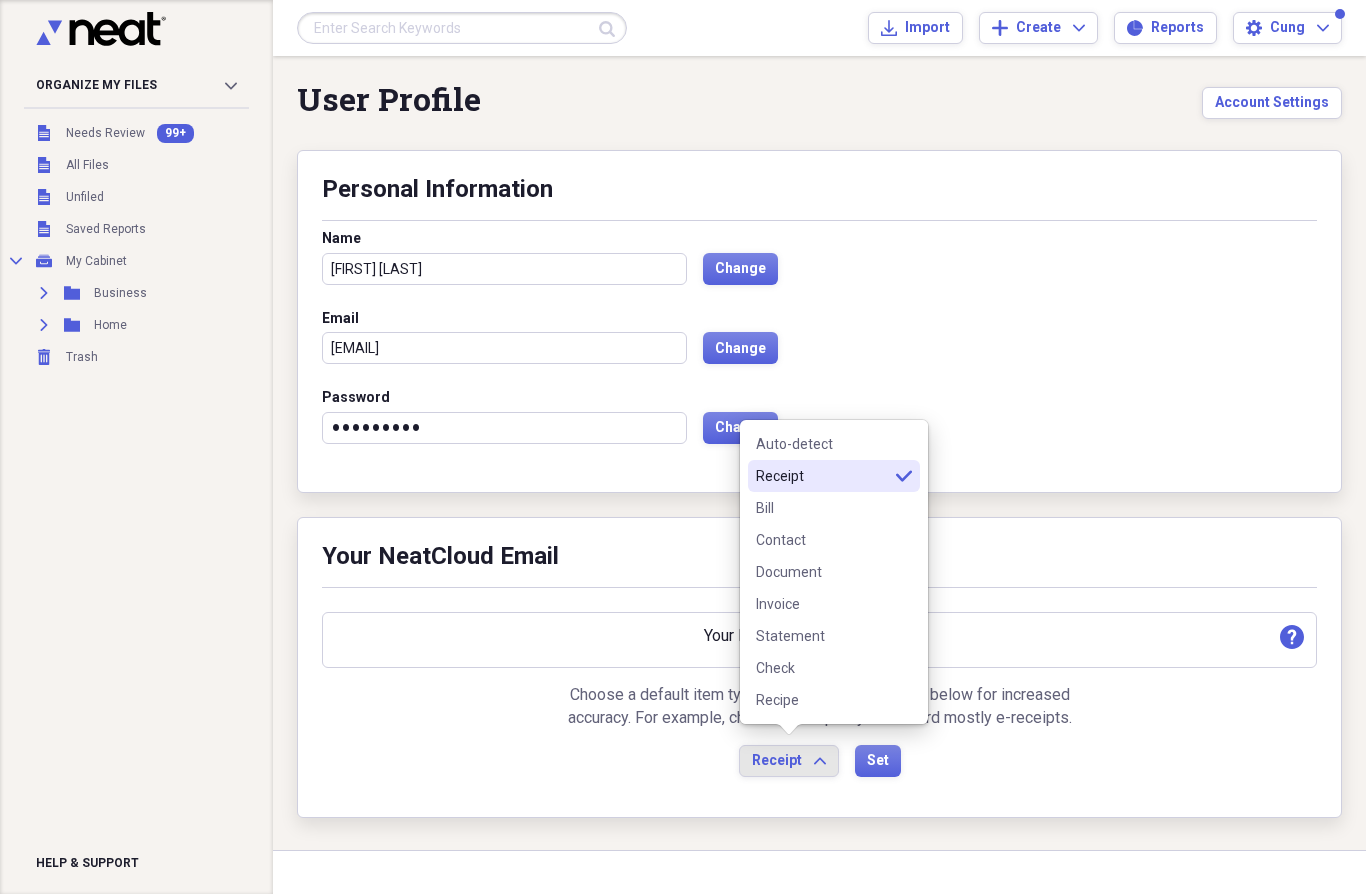 click on "Recipe" at bounding box center [822, 700] 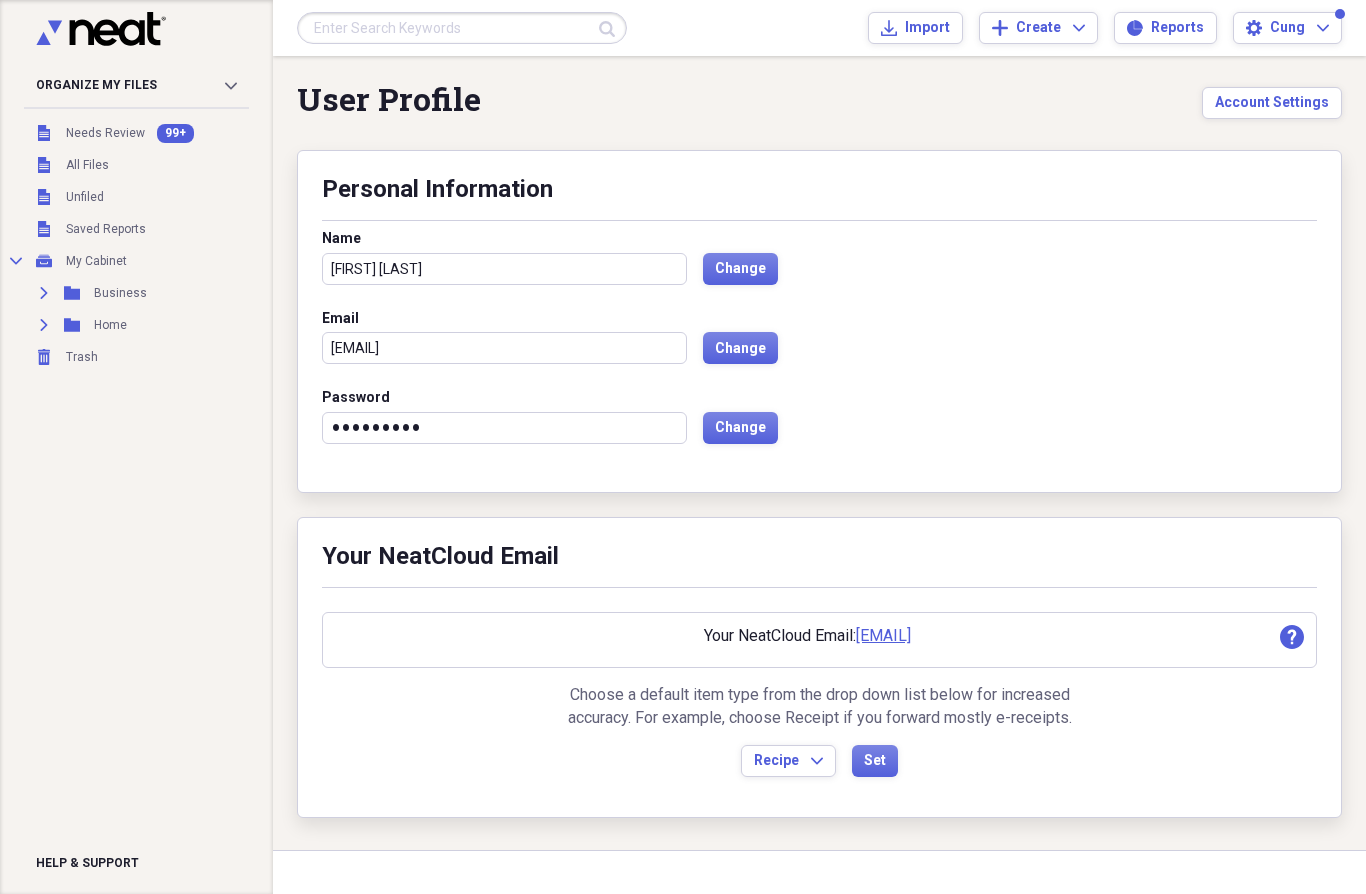 click on "Set" at bounding box center [875, 761] 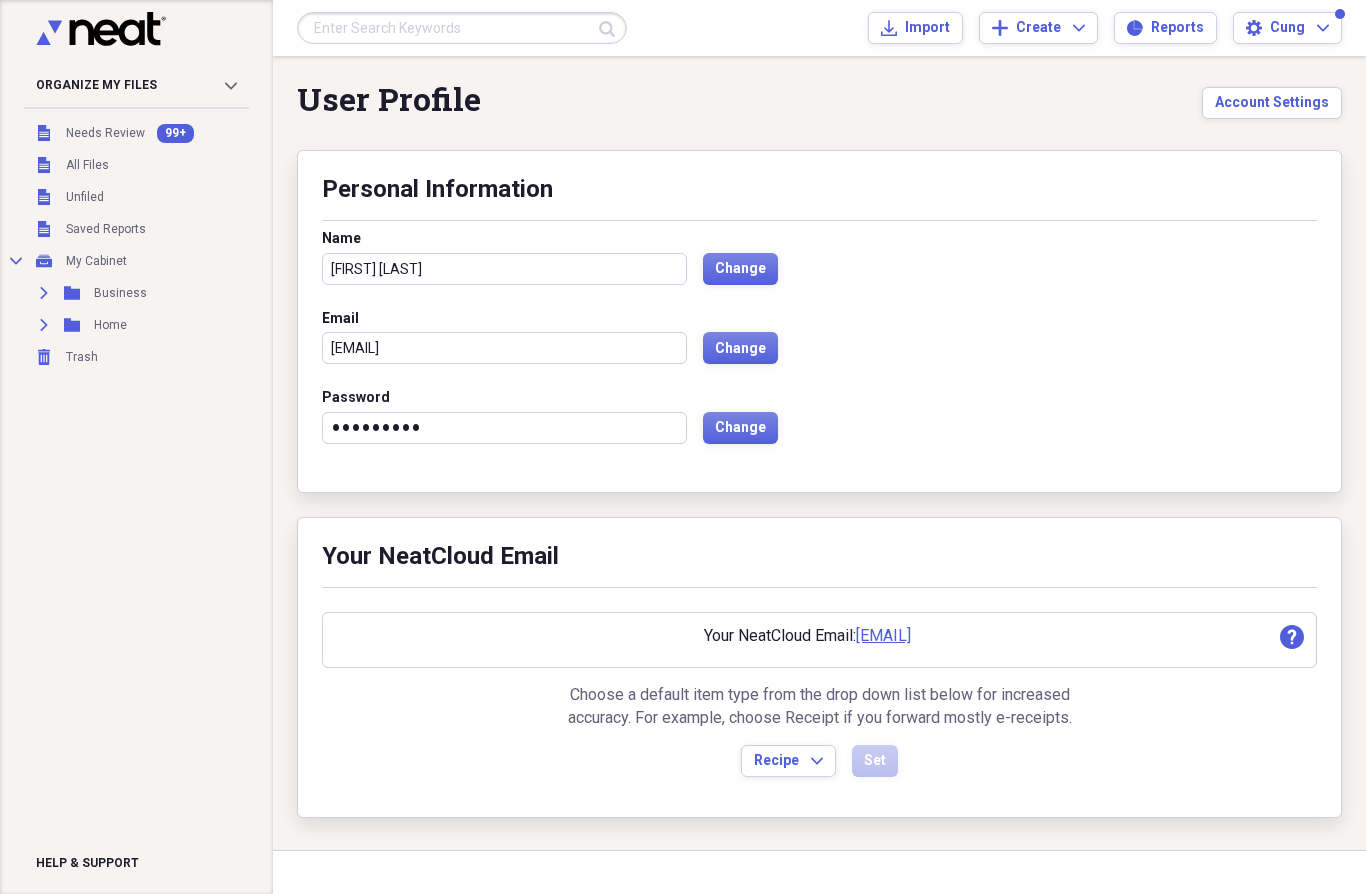 click on "Needs Review" at bounding box center [105, 133] 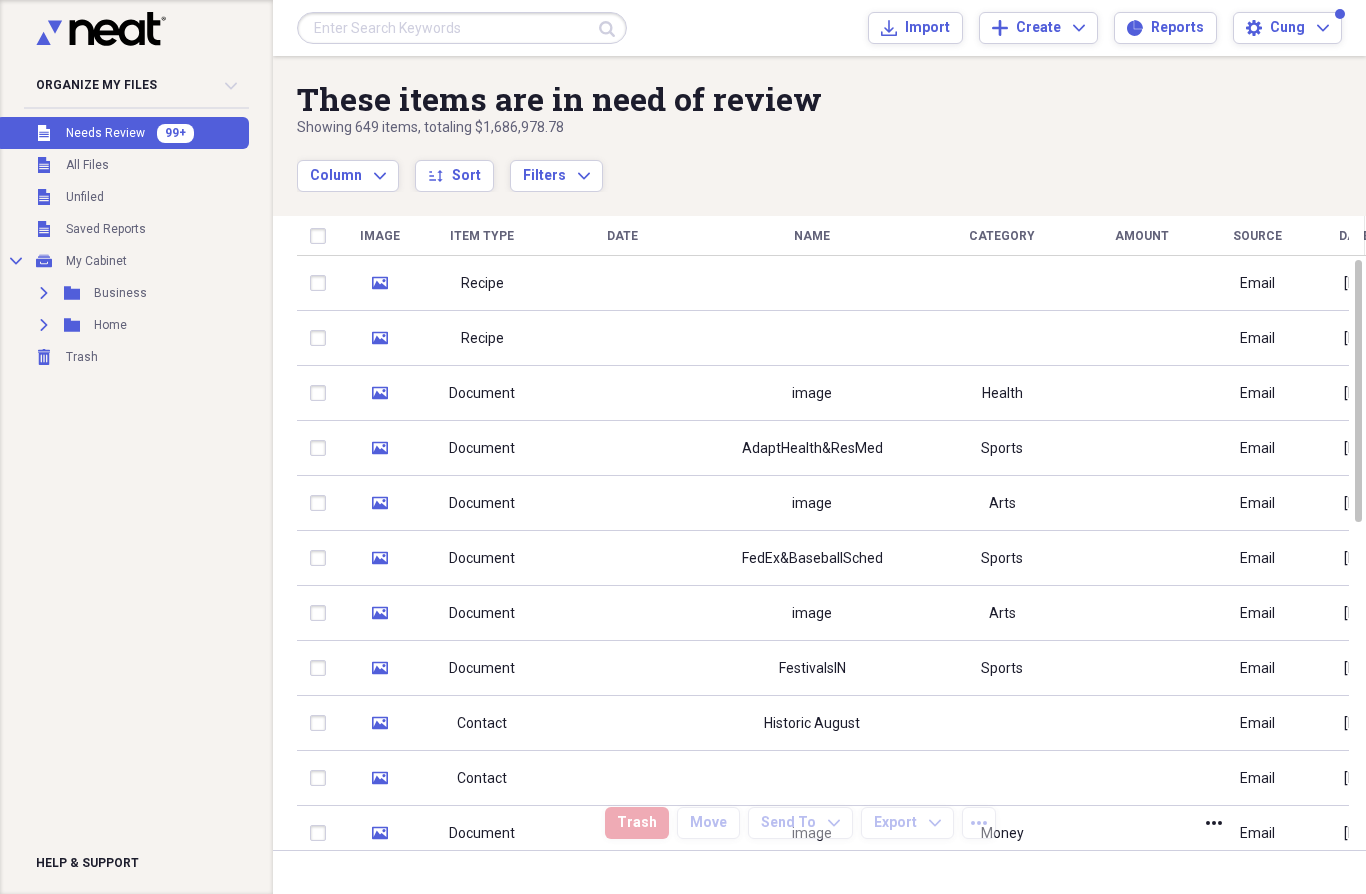 click on "Settings Cung Expand" at bounding box center [1287, 28] 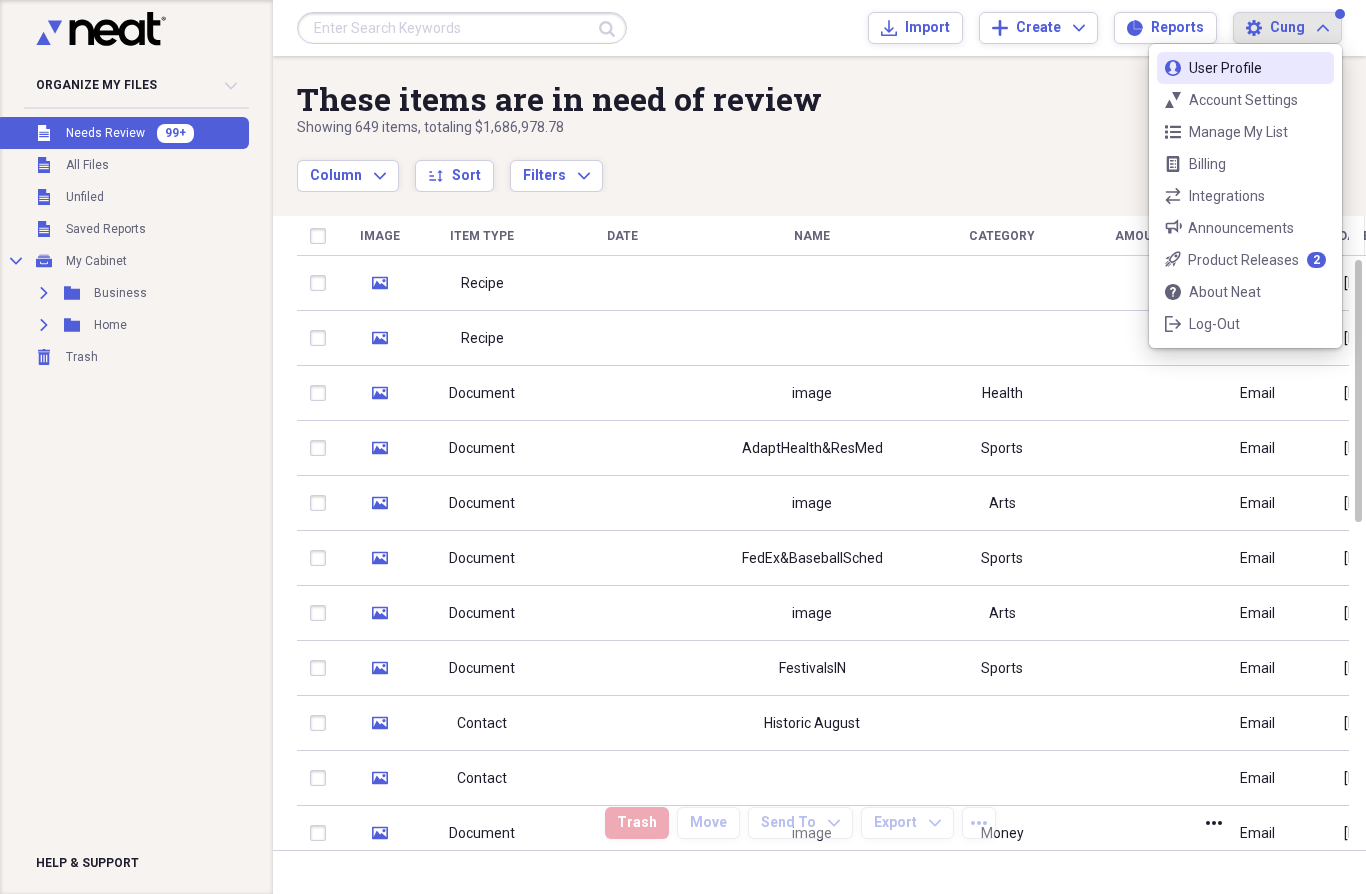 click on "User User Profile" at bounding box center (1245, 68) 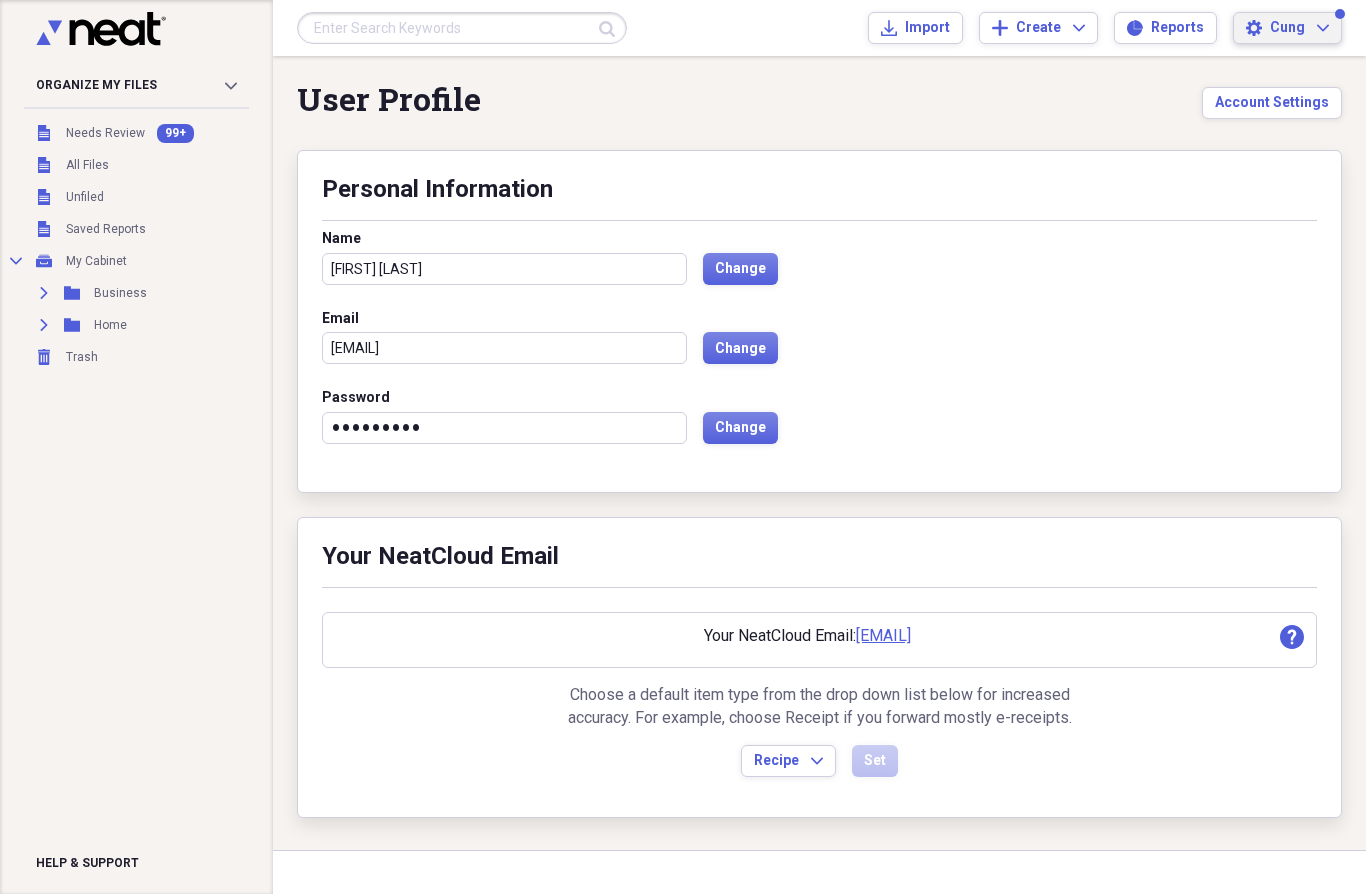 click on "Recipe" at bounding box center (776, 761) 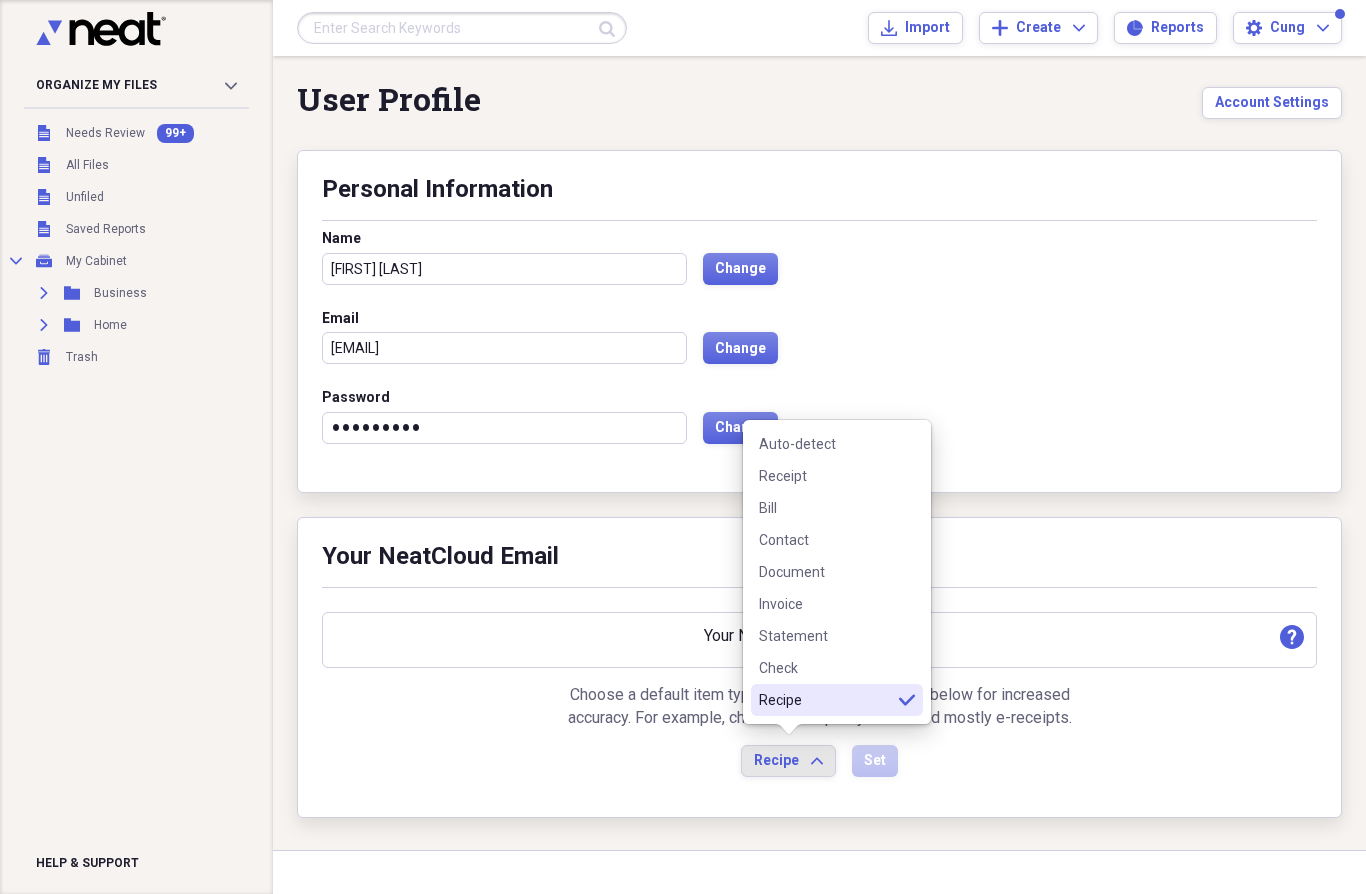 click on "Document" at bounding box center [825, 572] 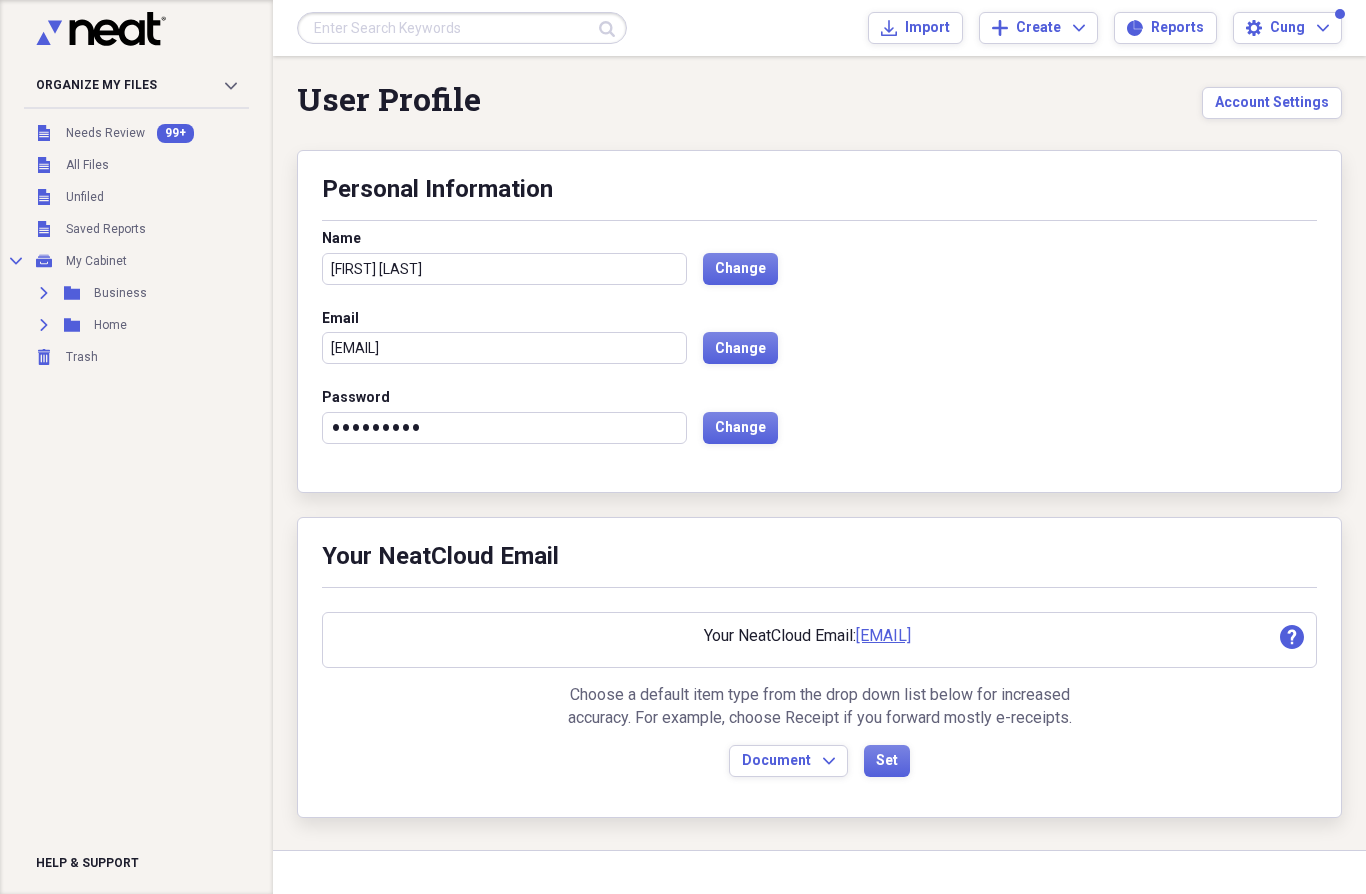 click on "Document Expand Set" at bounding box center (819, 761) 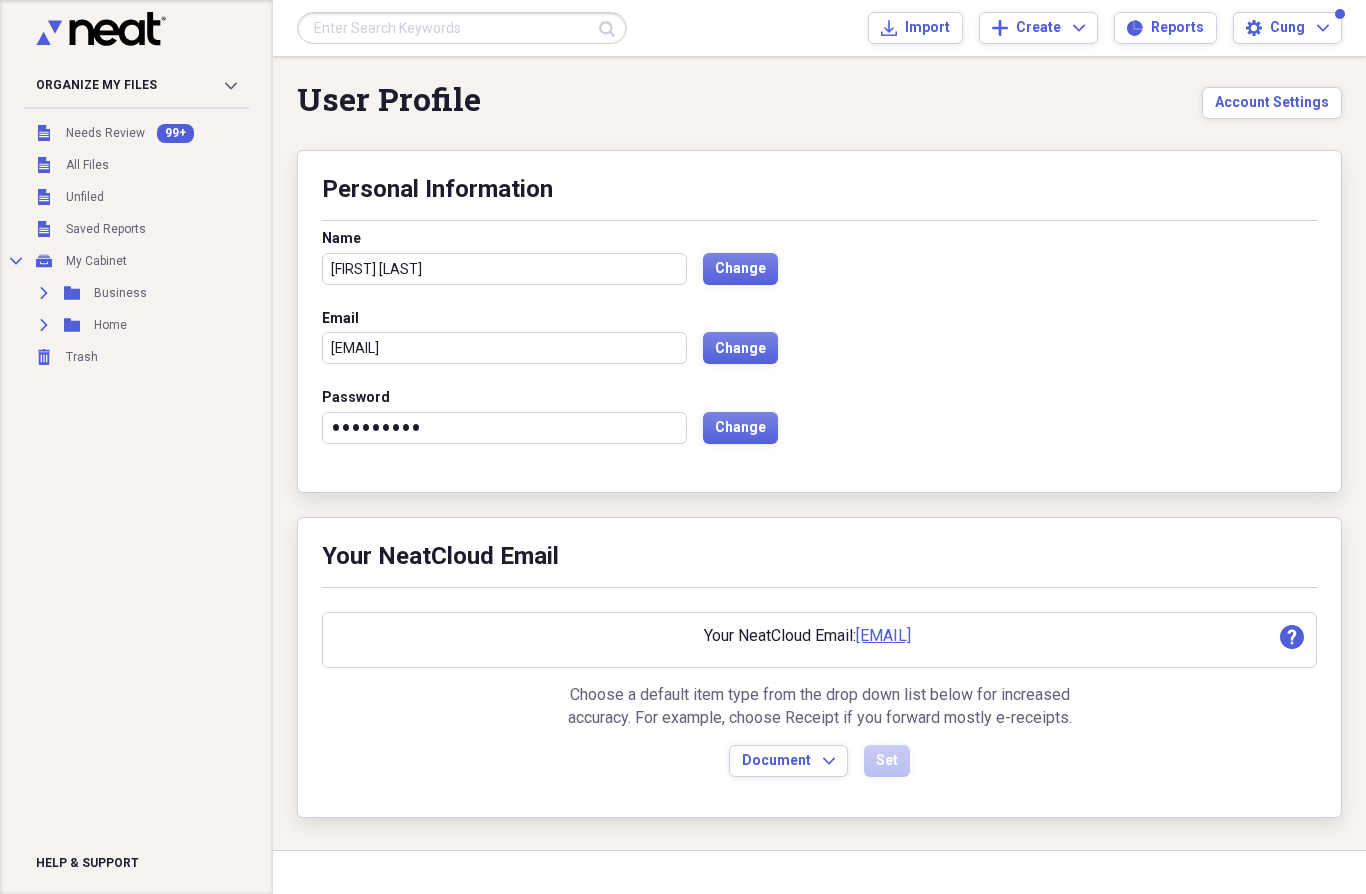 click on "Unfiled Needs Review 99+" at bounding box center [122, 133] 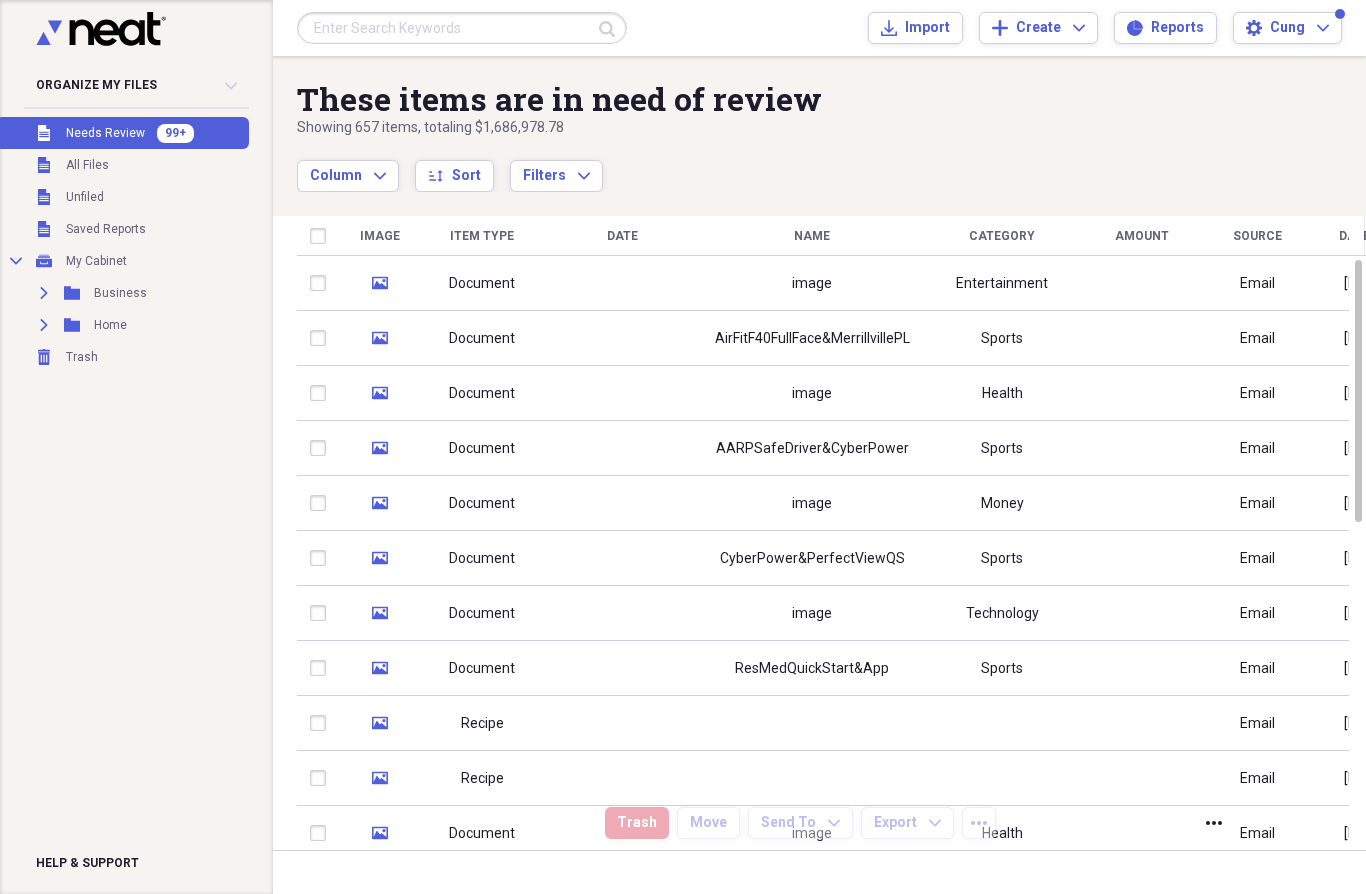 click on "Document" at bounding box center [482, 284] 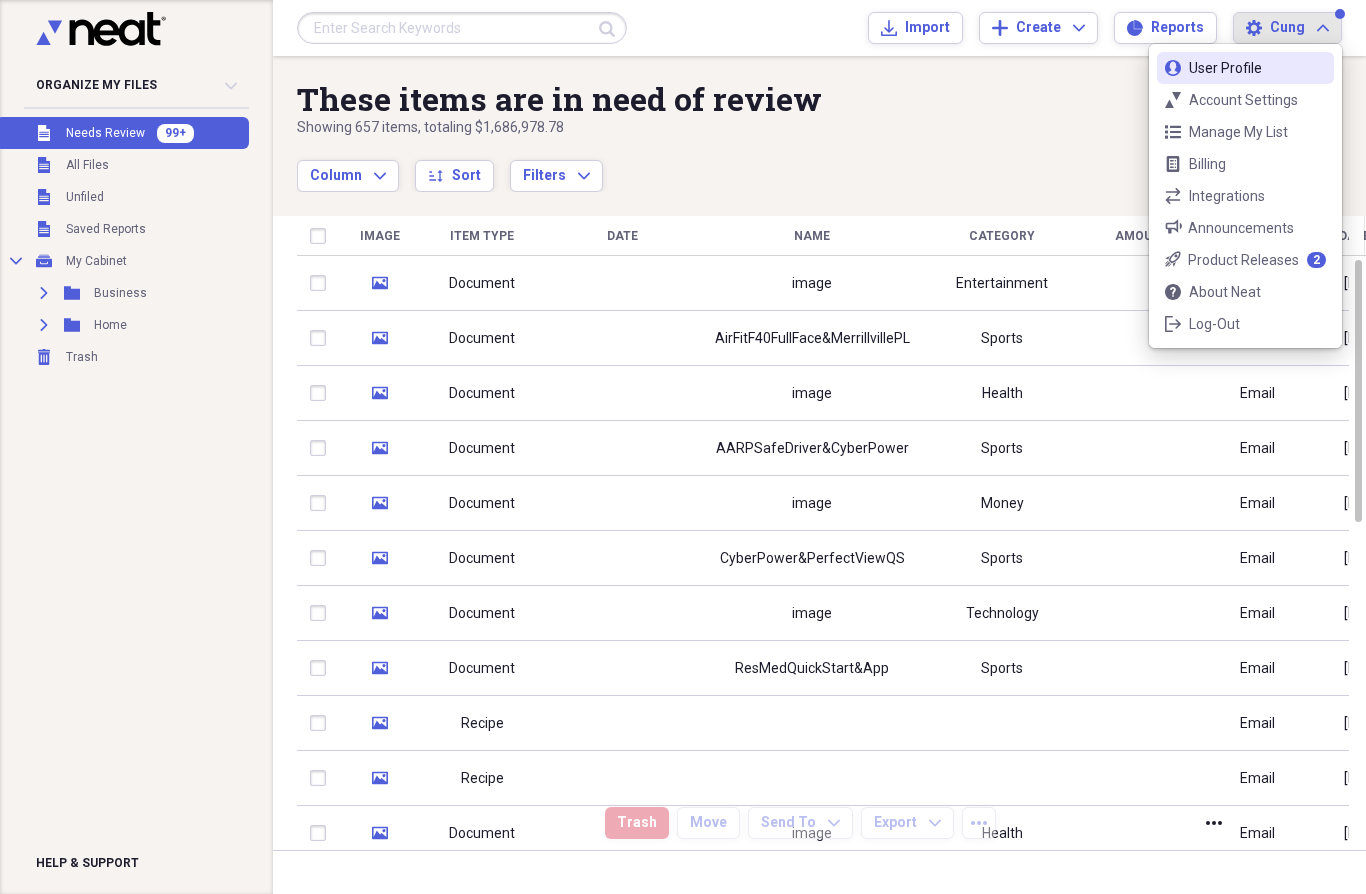 click on "User Profile" at bounding box center (1245, 68) 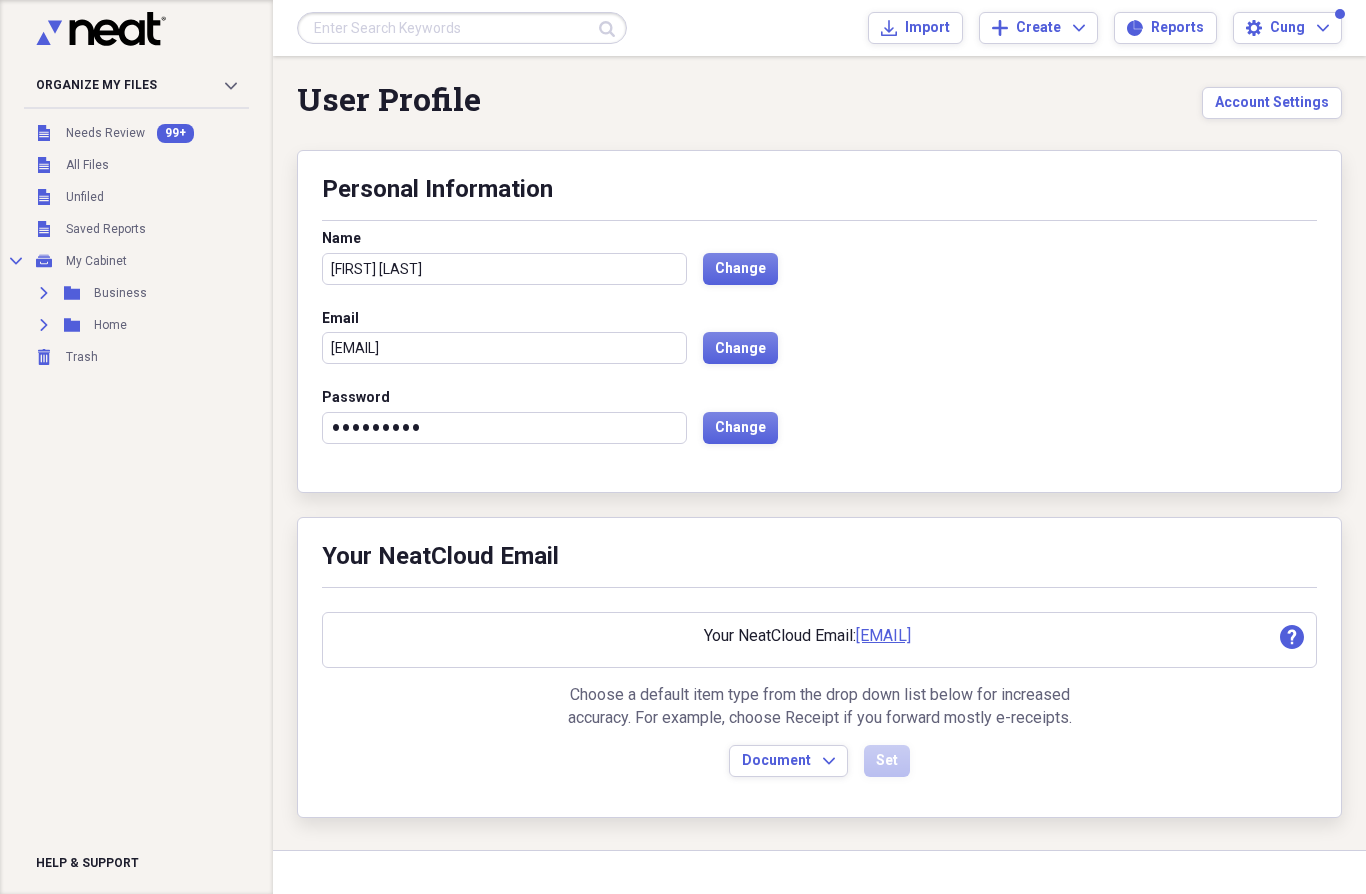 click on "Document Expand" at bounding box center [788, 761] 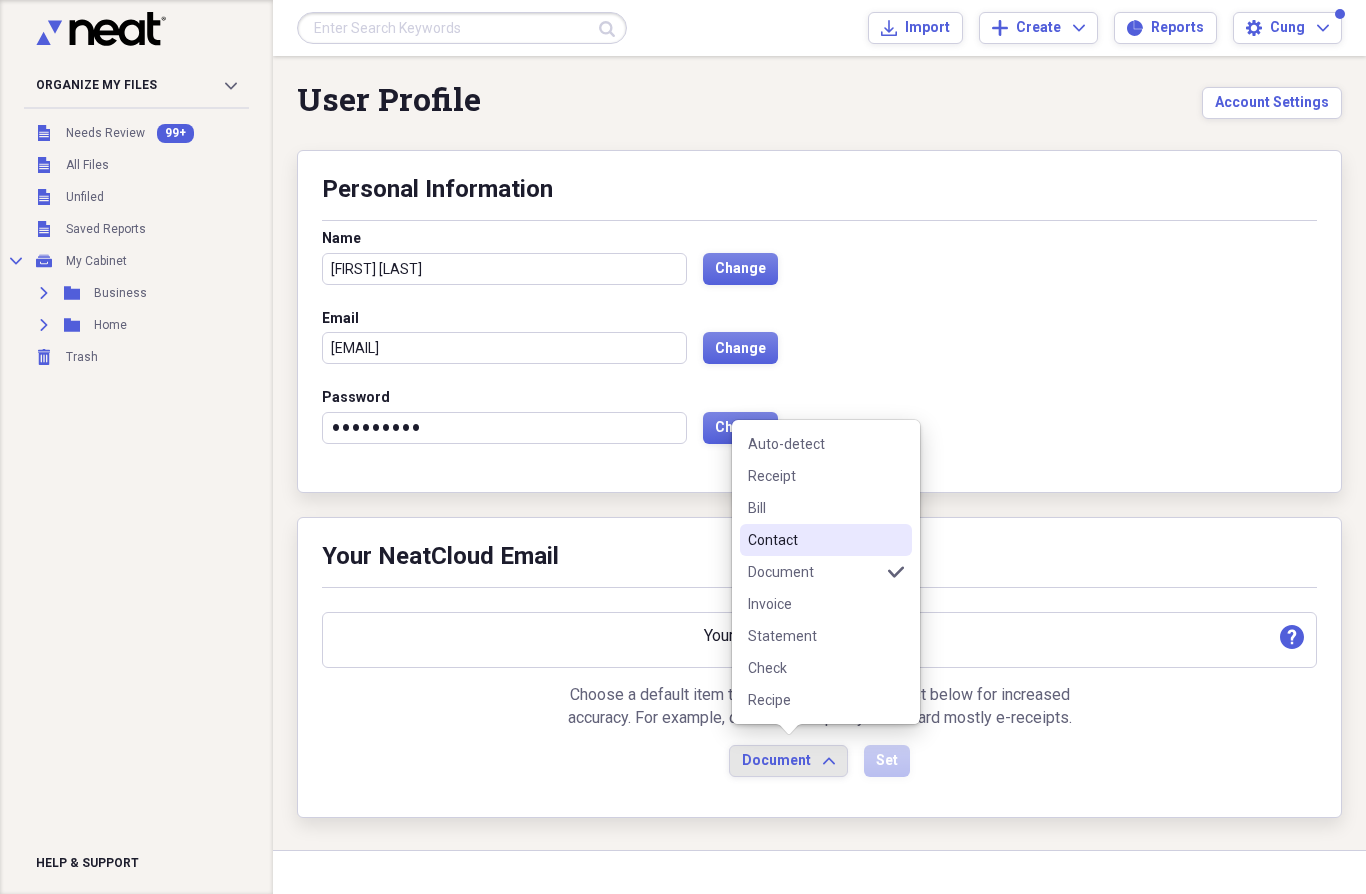 click on "Contact" at bounding box center [814, 540] 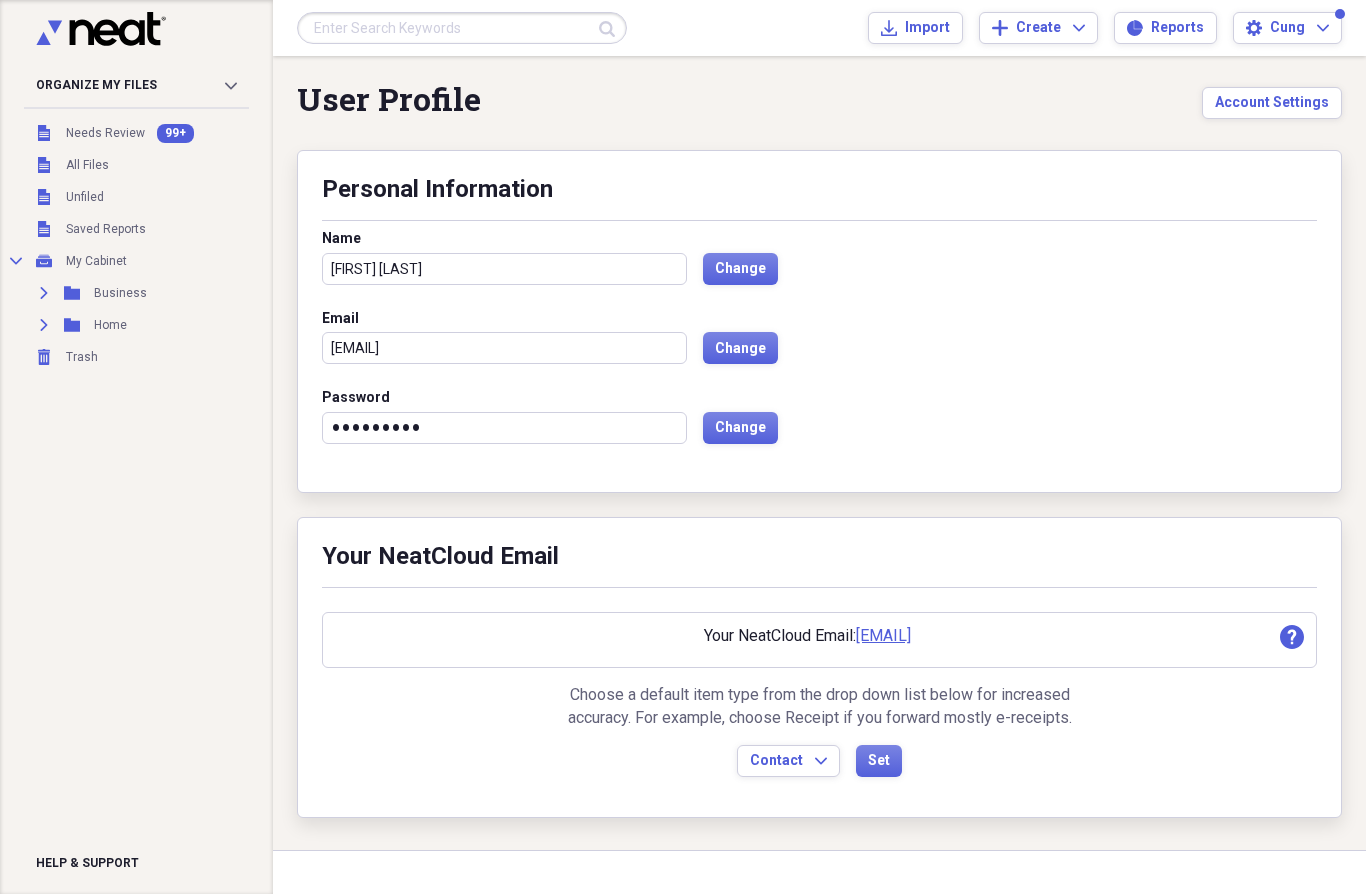 click on "Set" at bounding box center (879, 761) 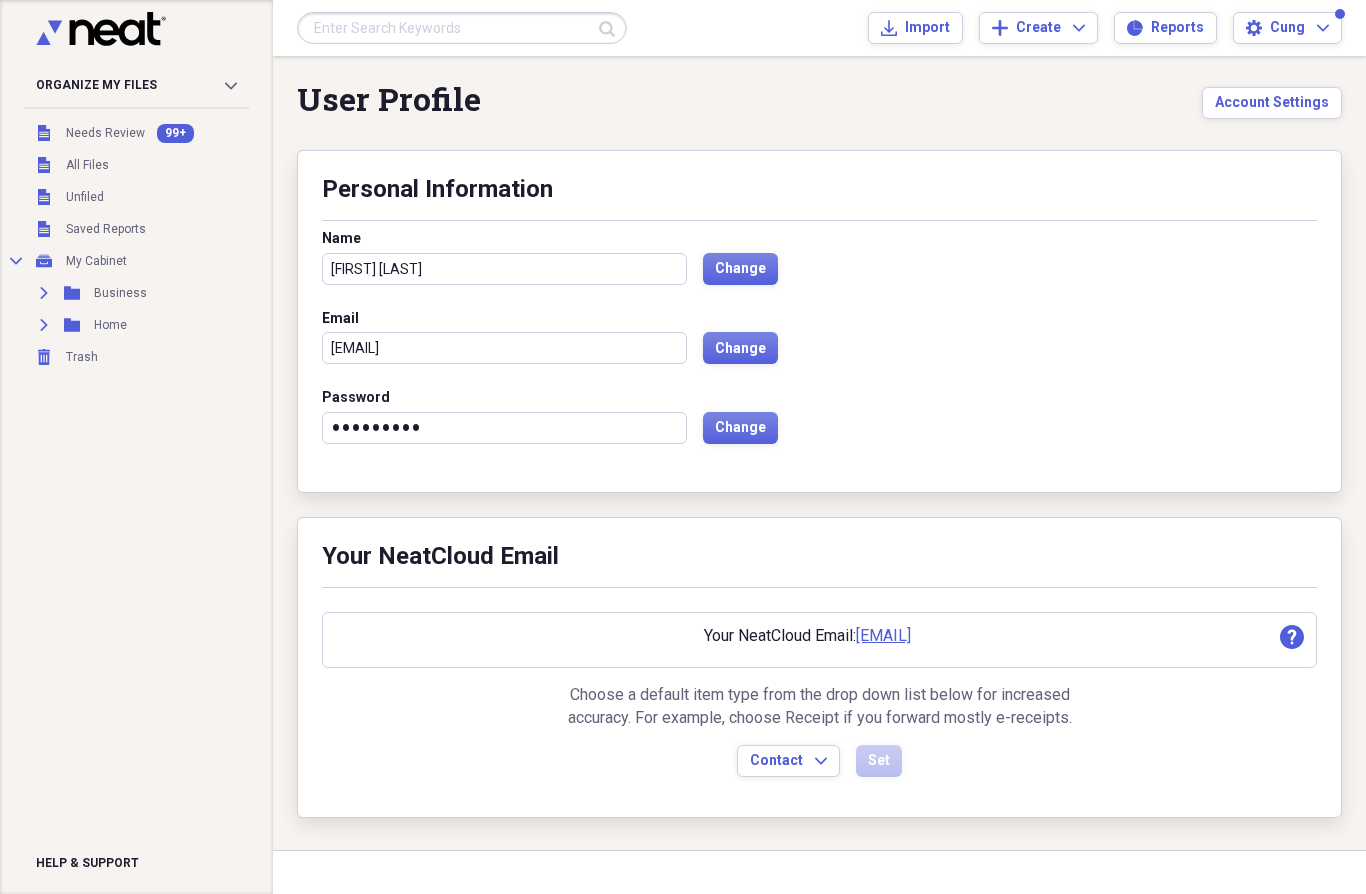 click on "Needs Review" at bounding box center (105, 133) 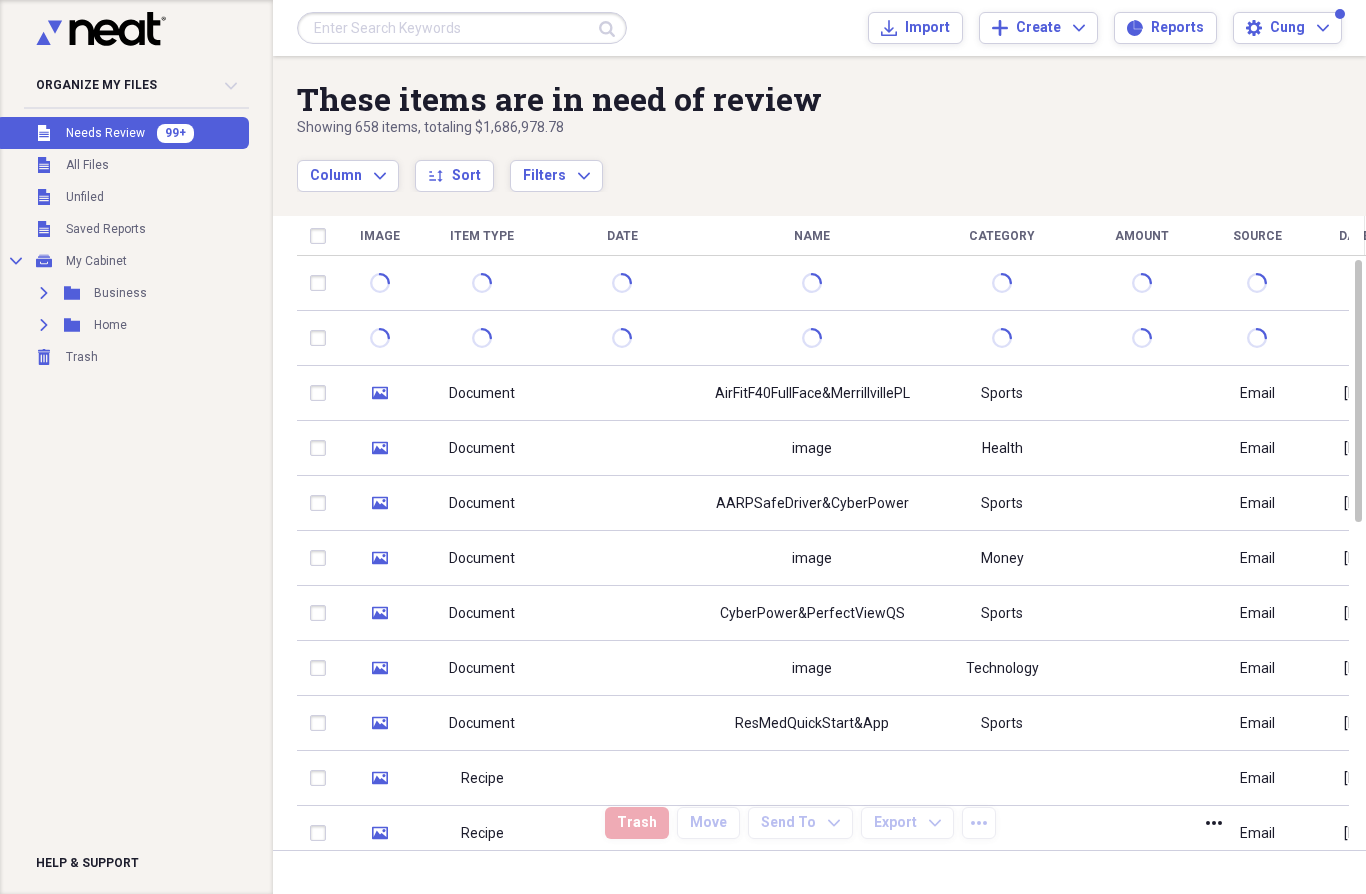 click on "All Files" at bounding box center [87, 165] 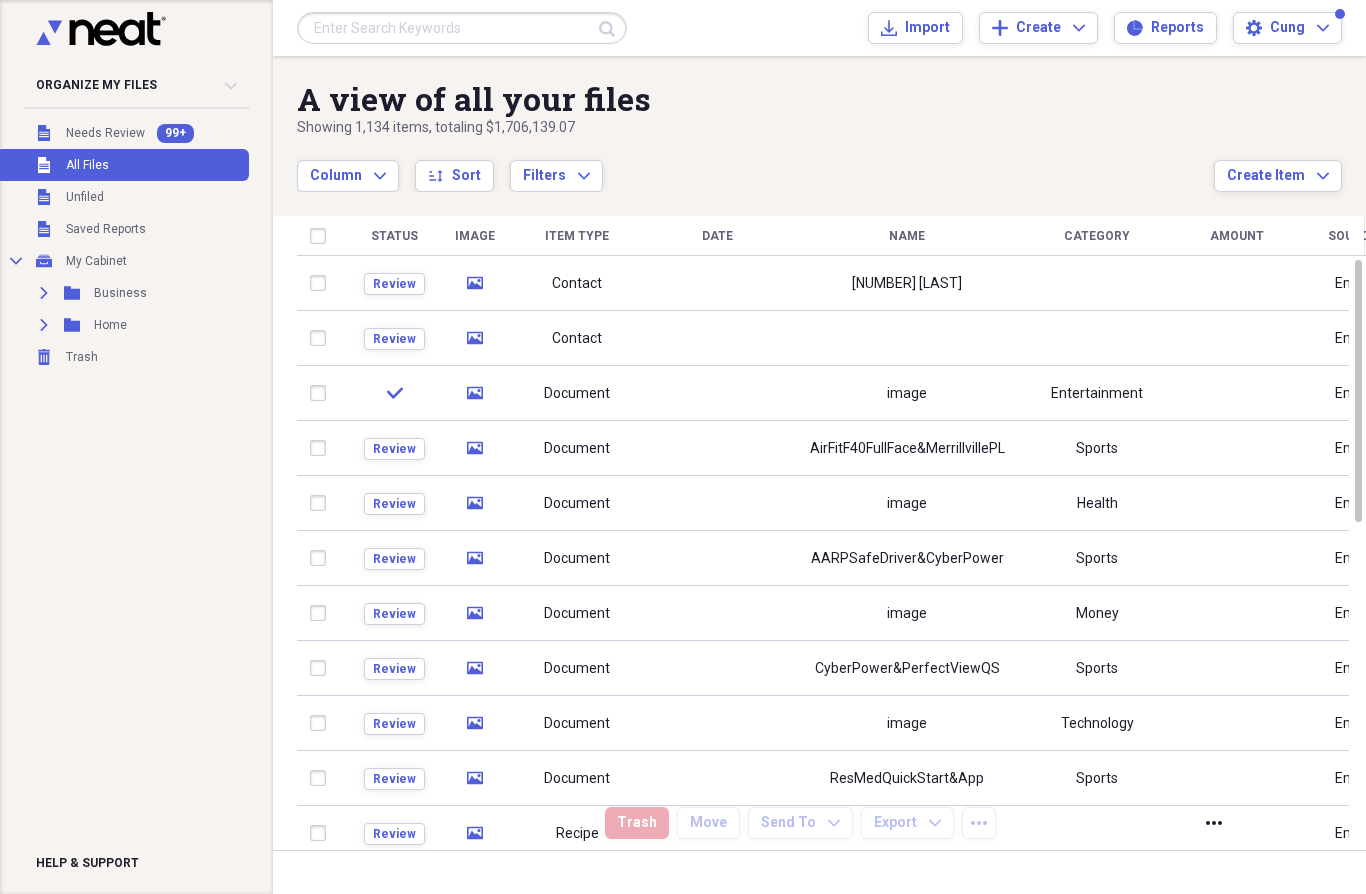 click on "Needs Review" at bounding box center [105, 133] 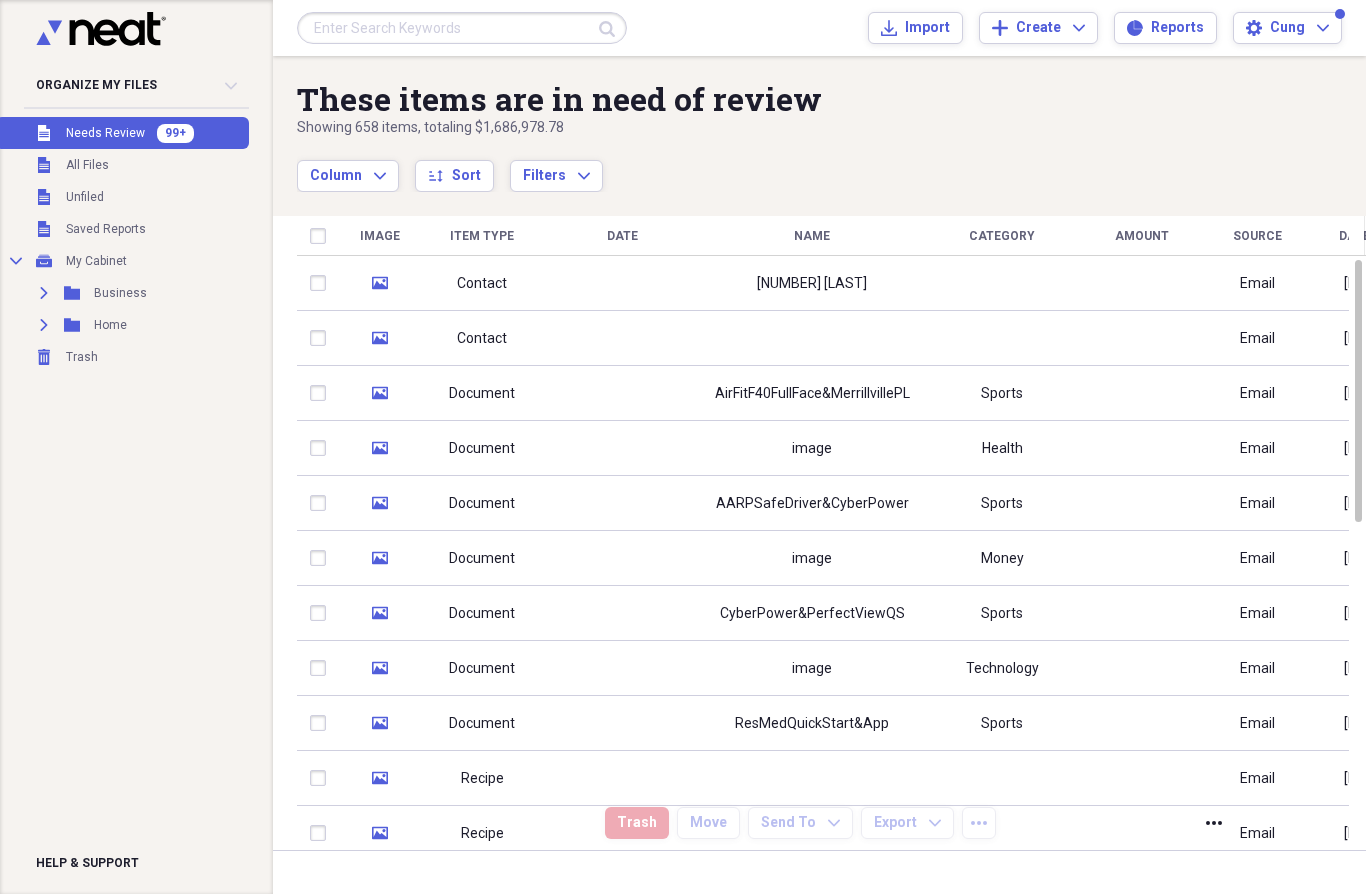 click on "Cung" at bounding box center (1287, 28) 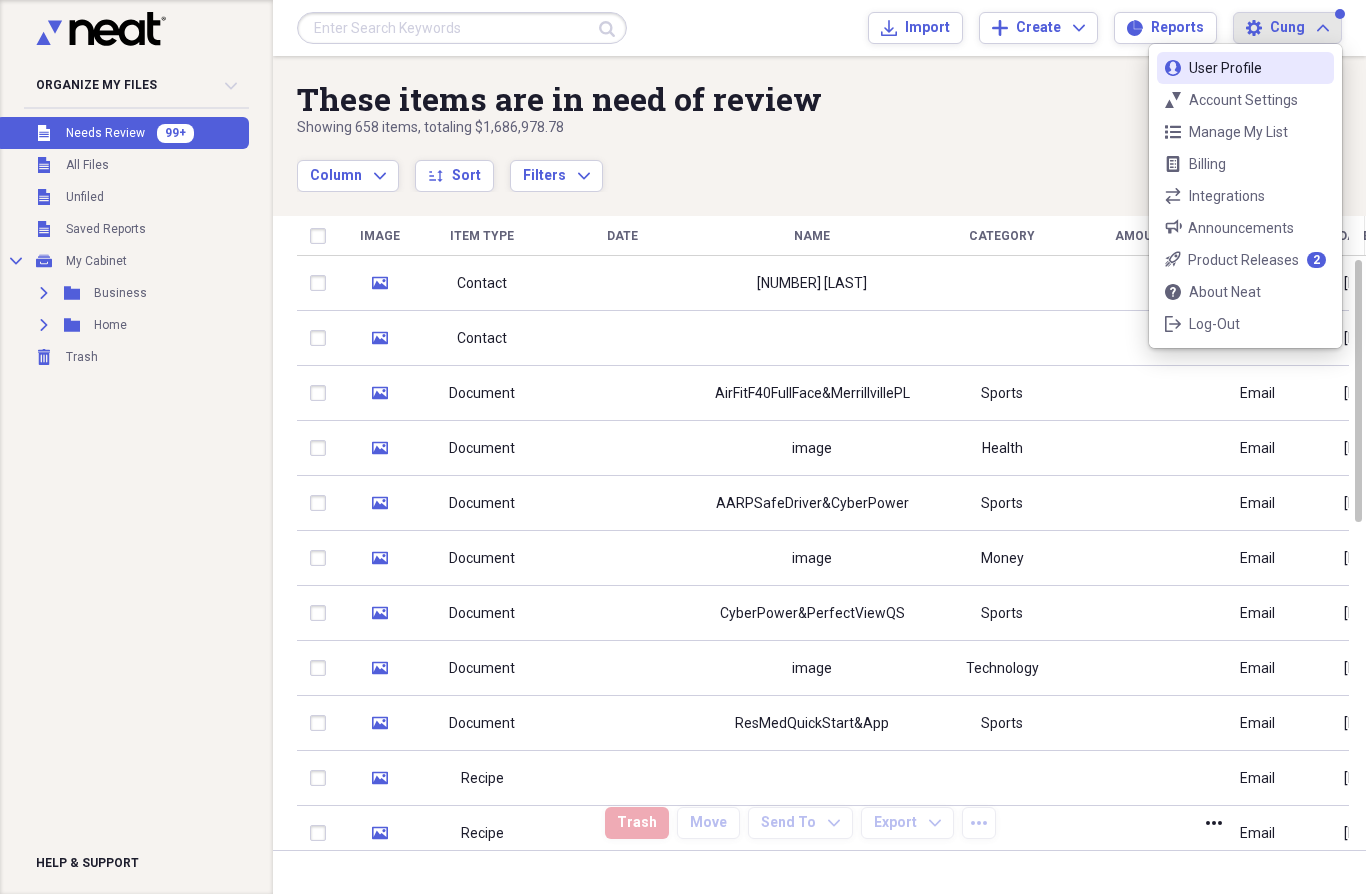 click on "User User Profile" at bounding box center [1245, 68] 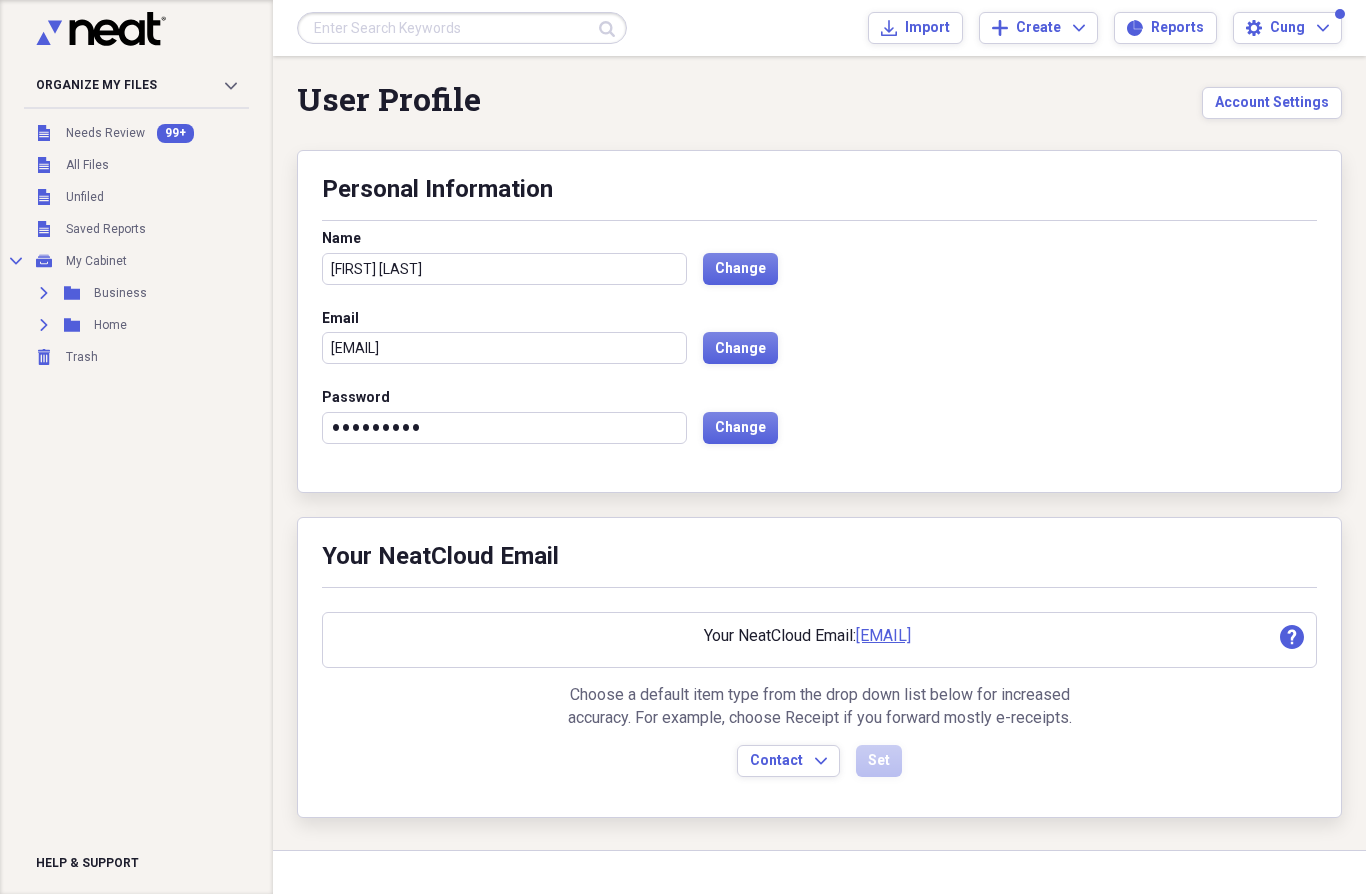 click on "Unfiled Needs Review 99+" at bounding box center [122, 133] 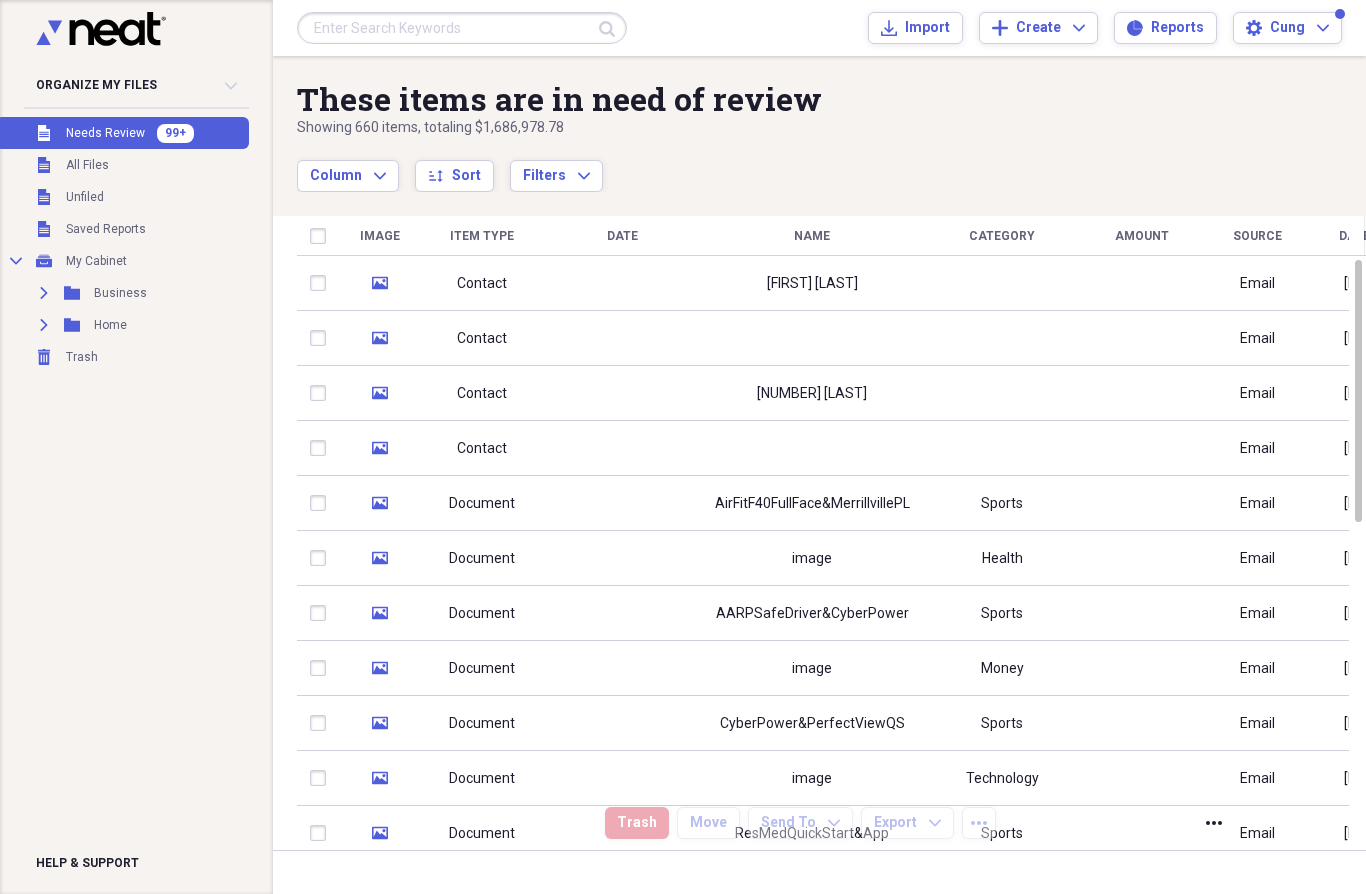 click 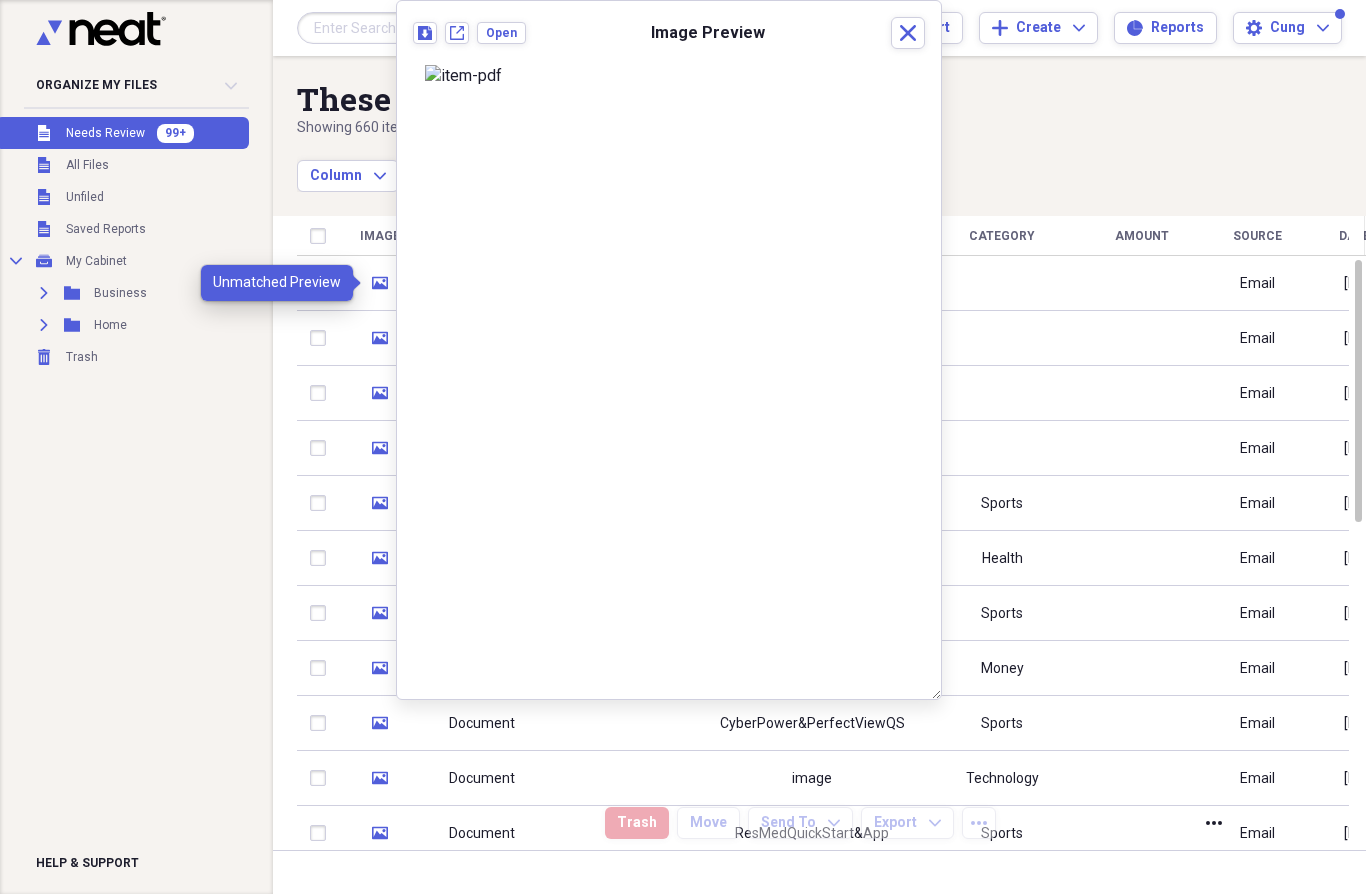 click at bounding box center [322, 338] 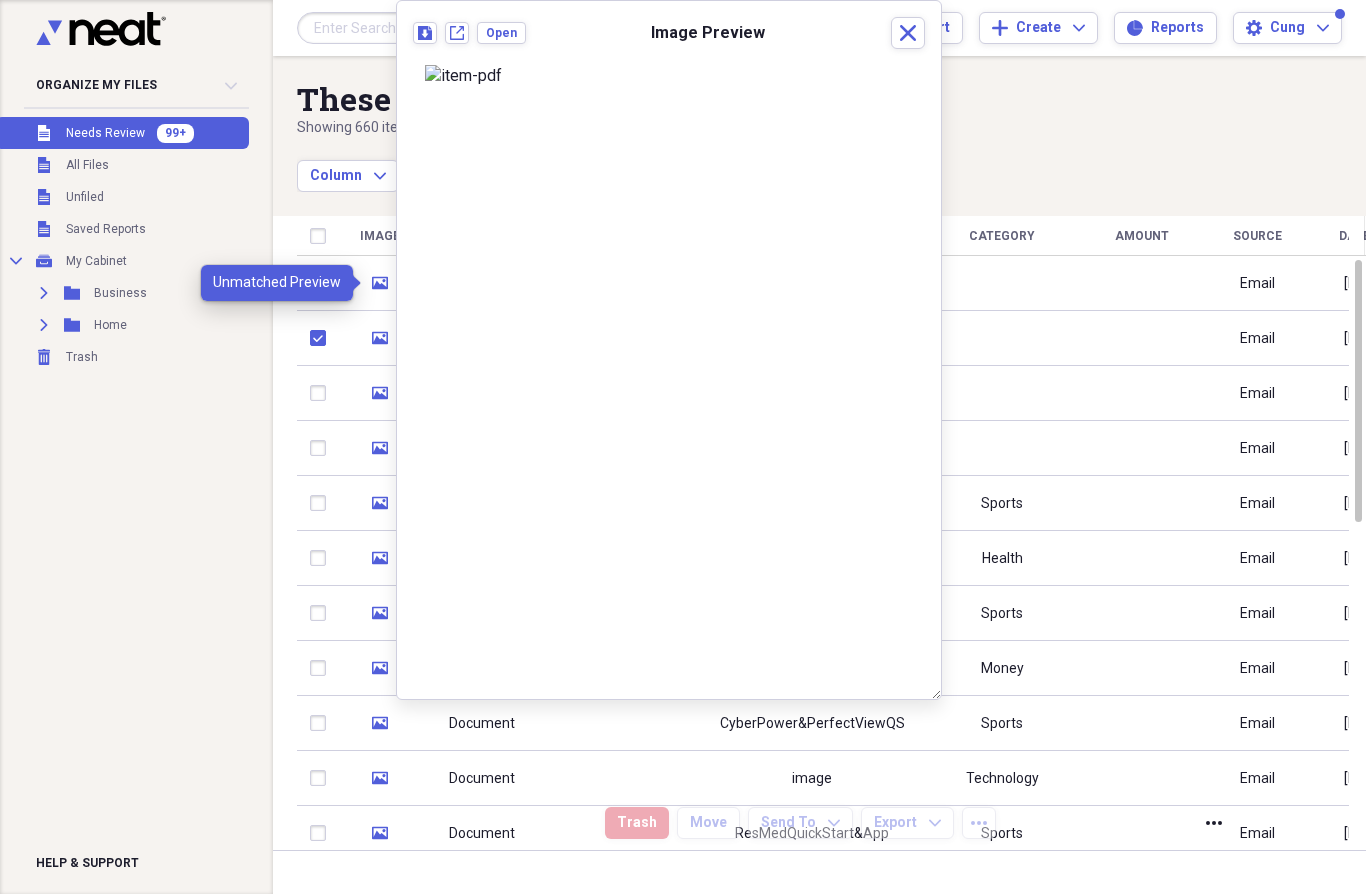 checkbox on "true" 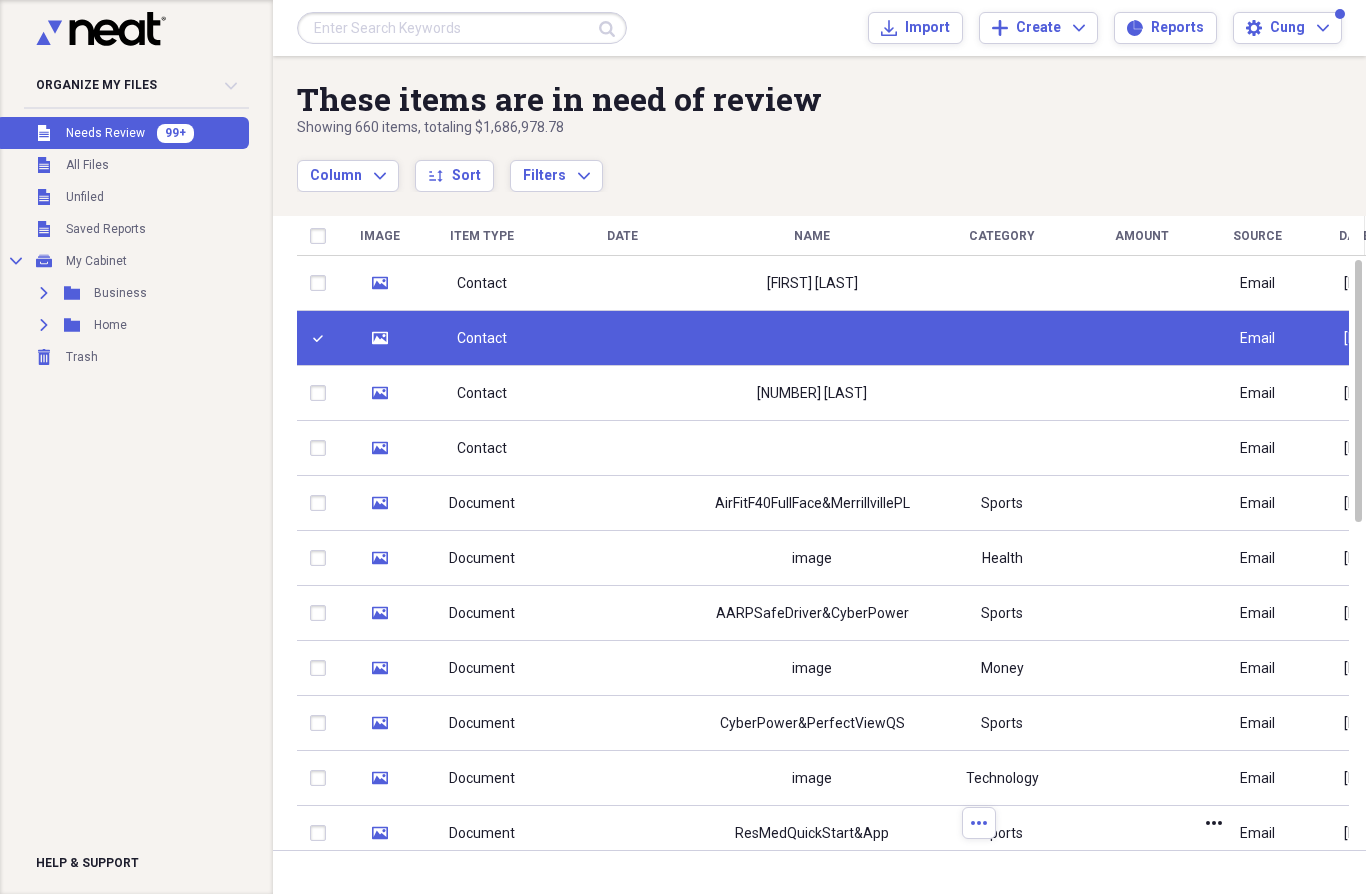 click on "media" at bounding box center [379, 283] 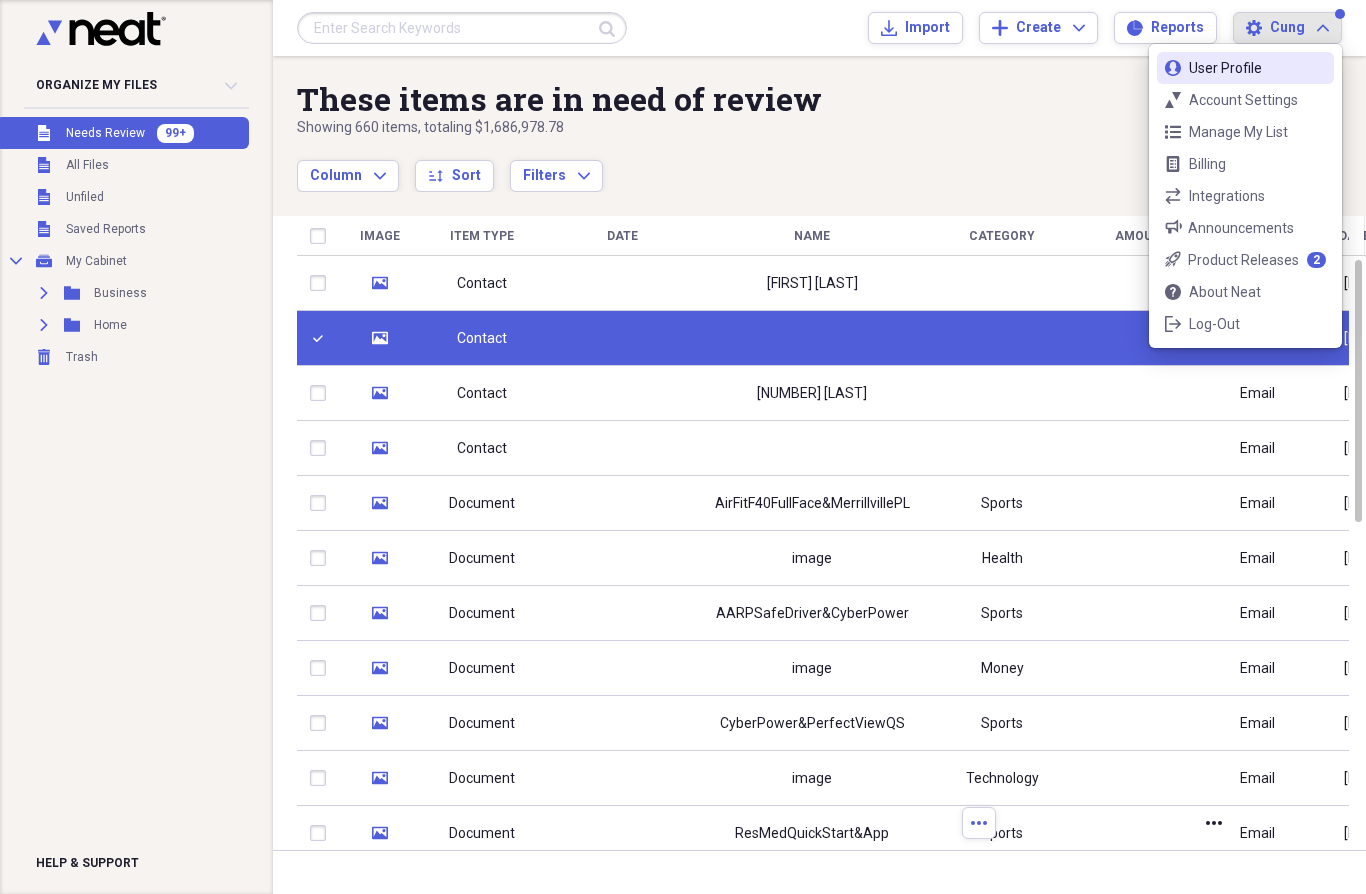 click on "User Profile" at bounding box center [1245, 68] 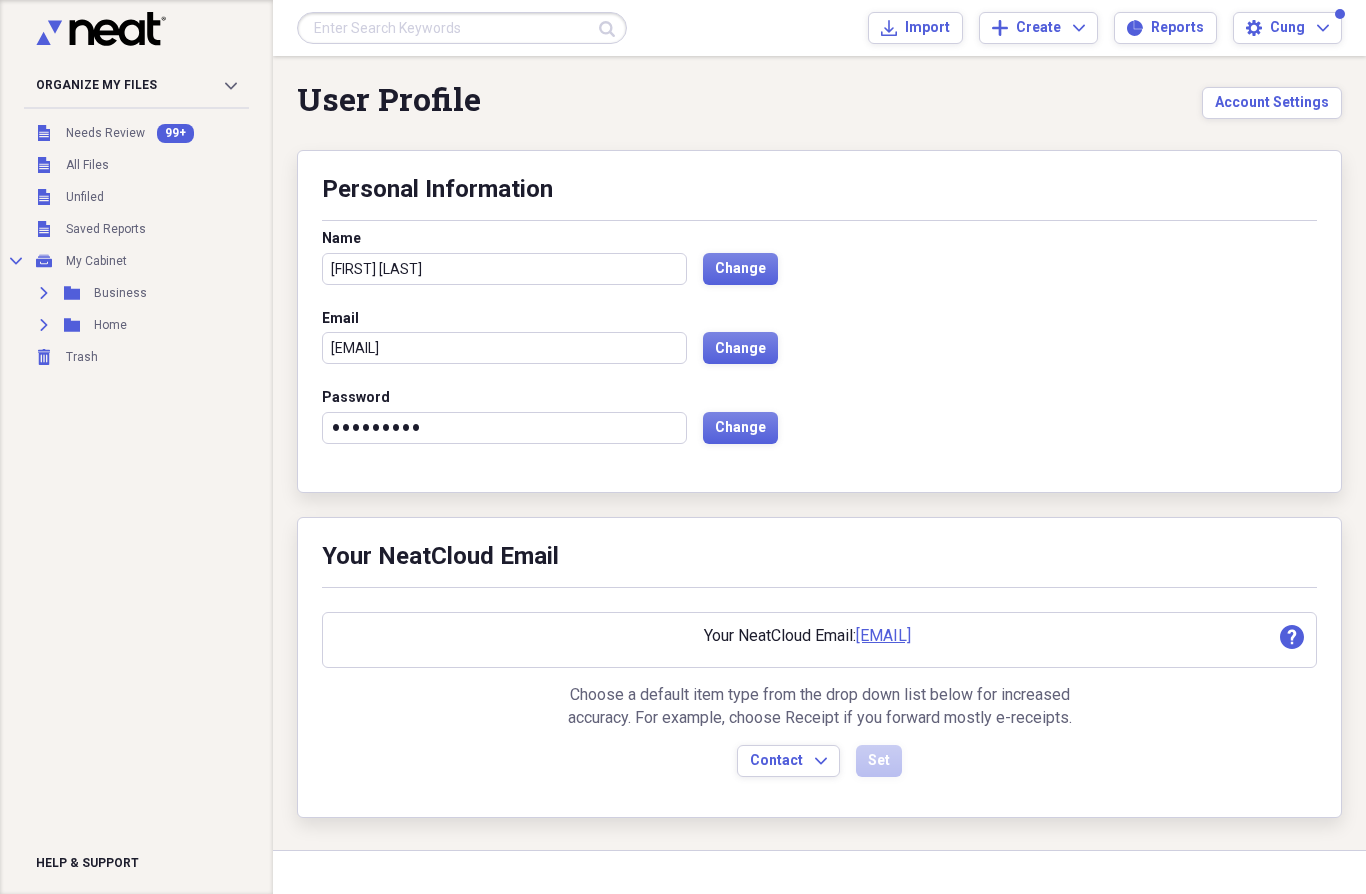 click on "Contact Expand" at bounding box center [788, 761] 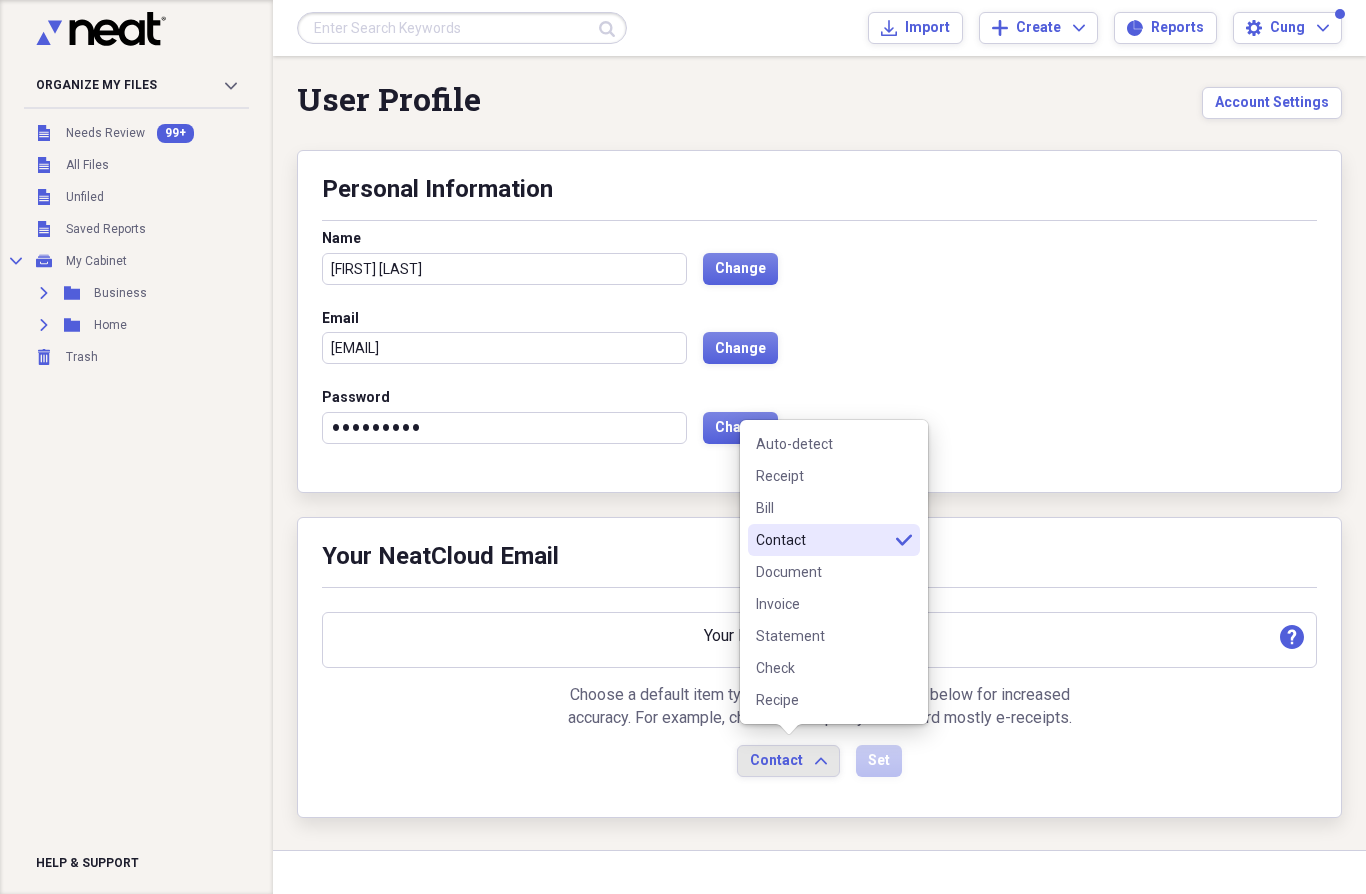 click on "Statement" at bounding box center [834, 636] 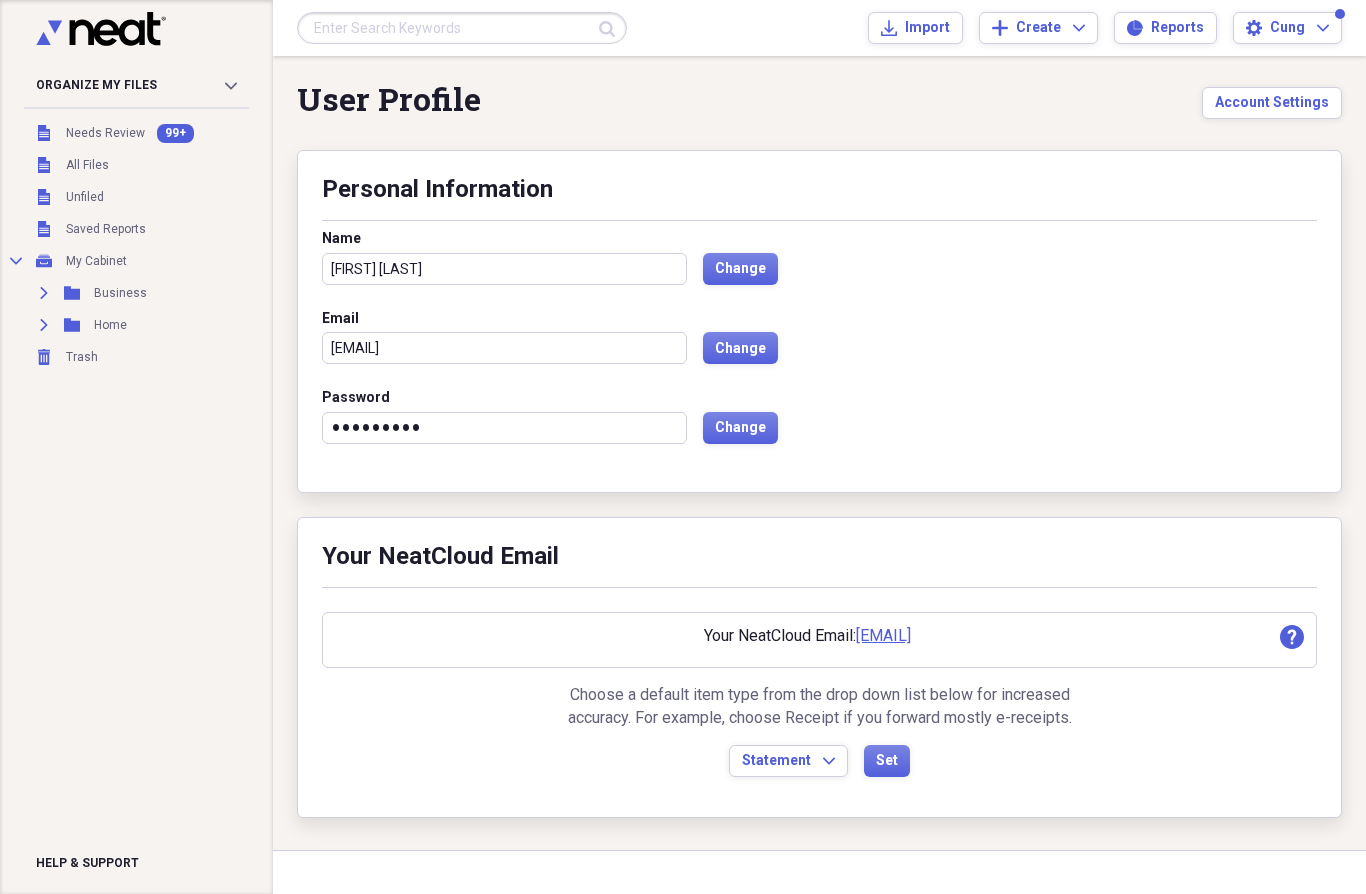 click on "Statement" at bounding box center [776, 761] 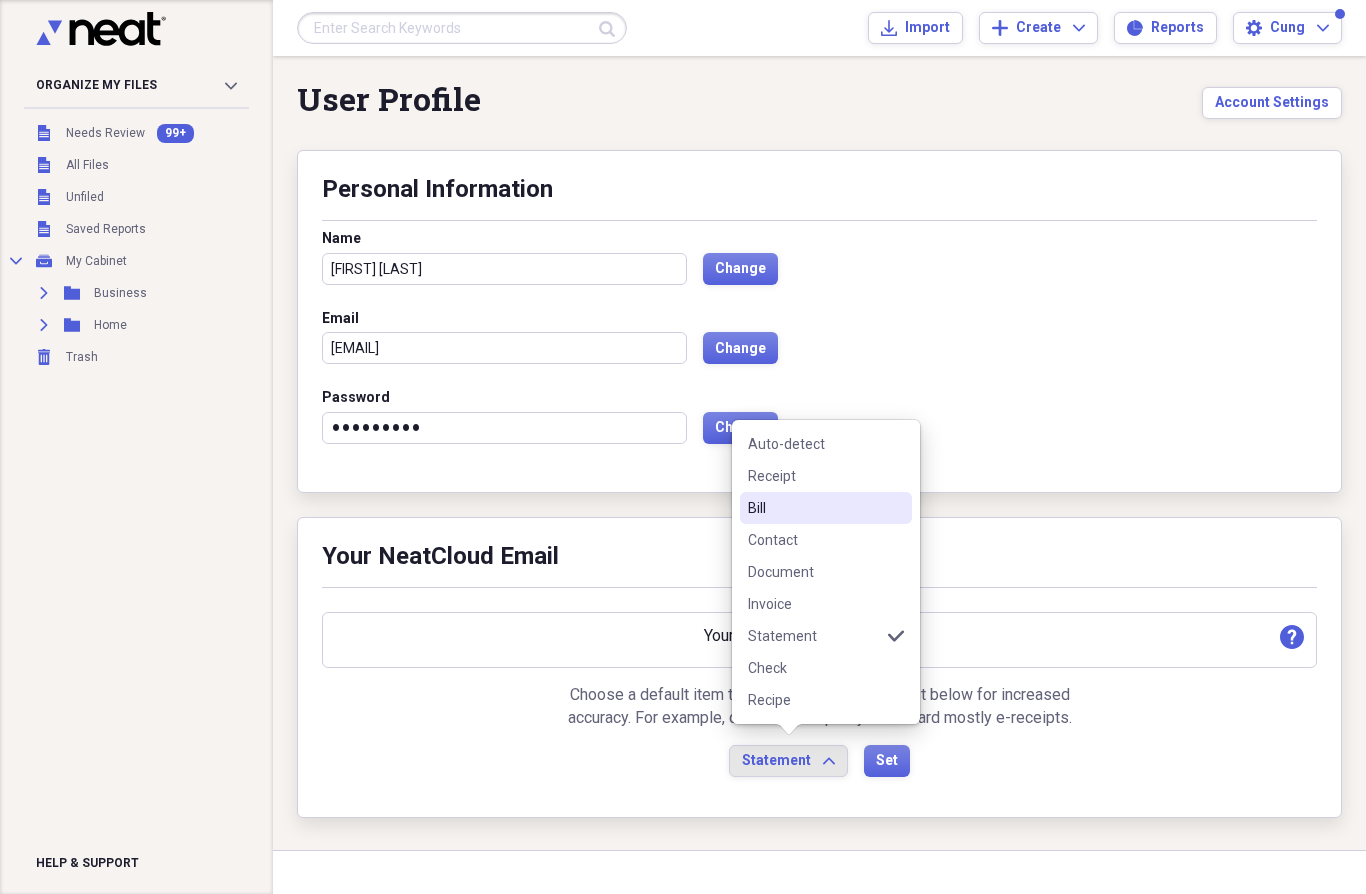 click on "Bill" at bounding box center [814, 508] 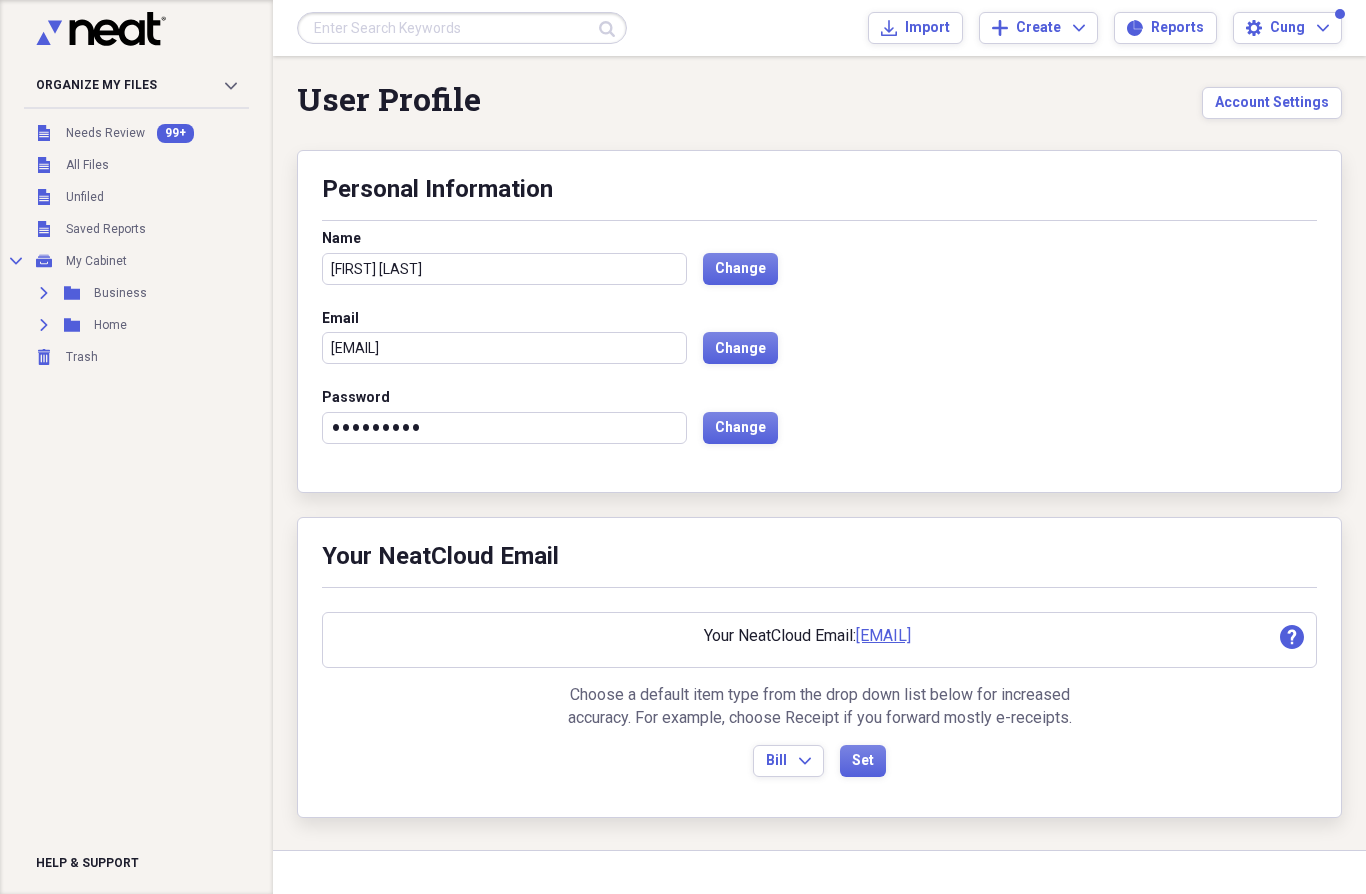 click on "Set" at bounding box center (863, 761) 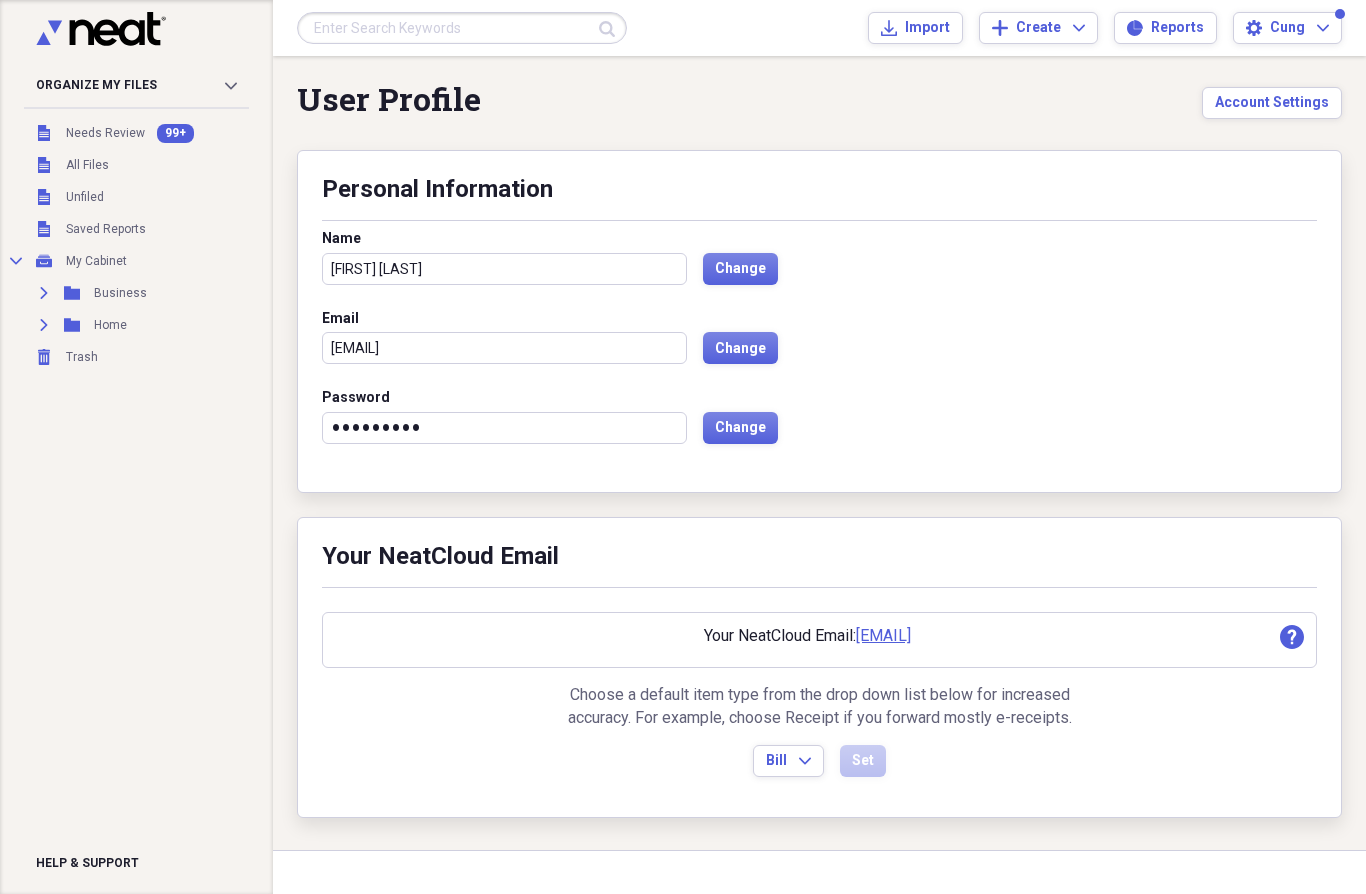 click on "Unfiled Needs Review 99+" at bounding box center [122, 133] 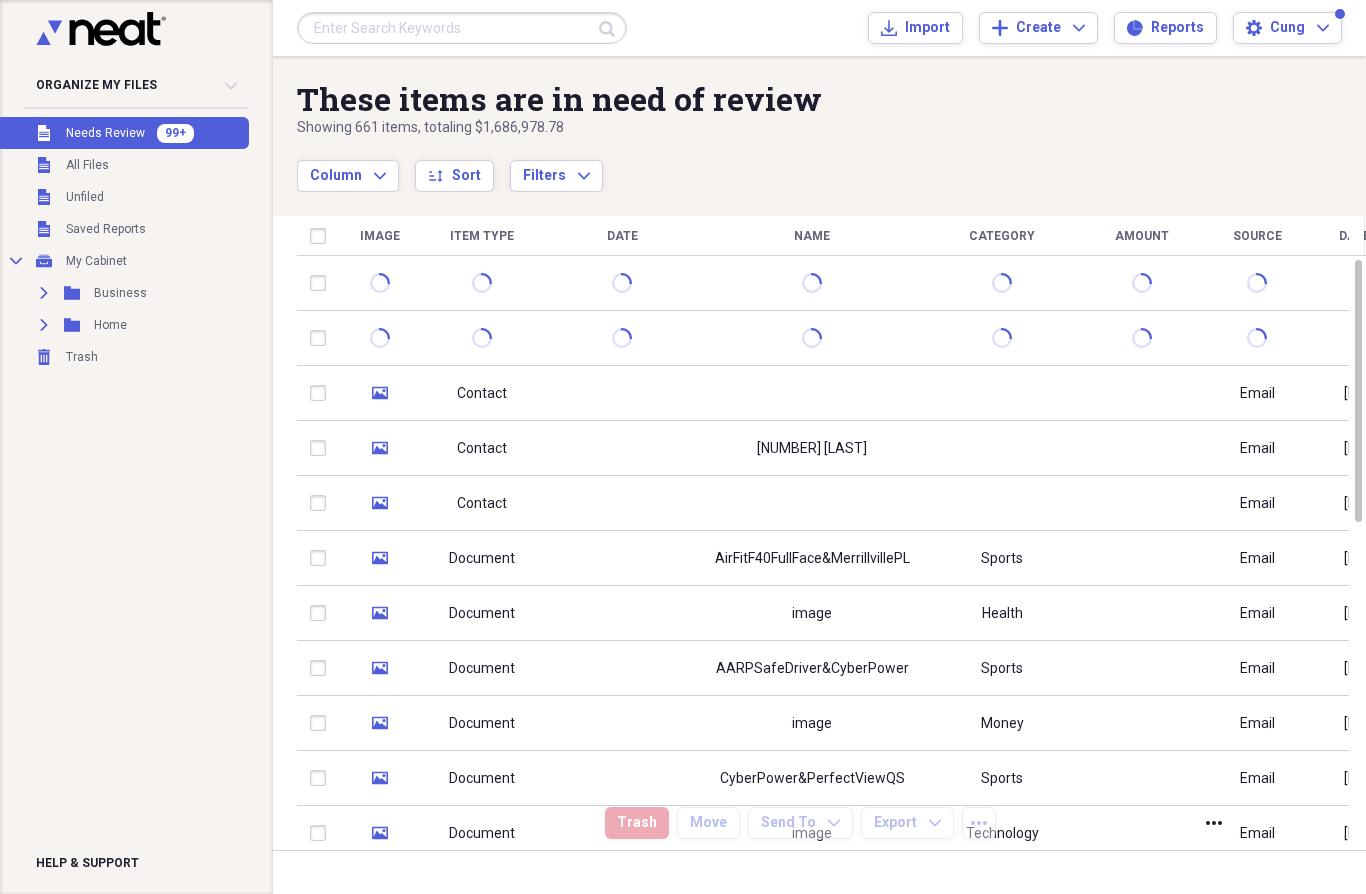 click on "All Files" at bounding box center (87, 165) 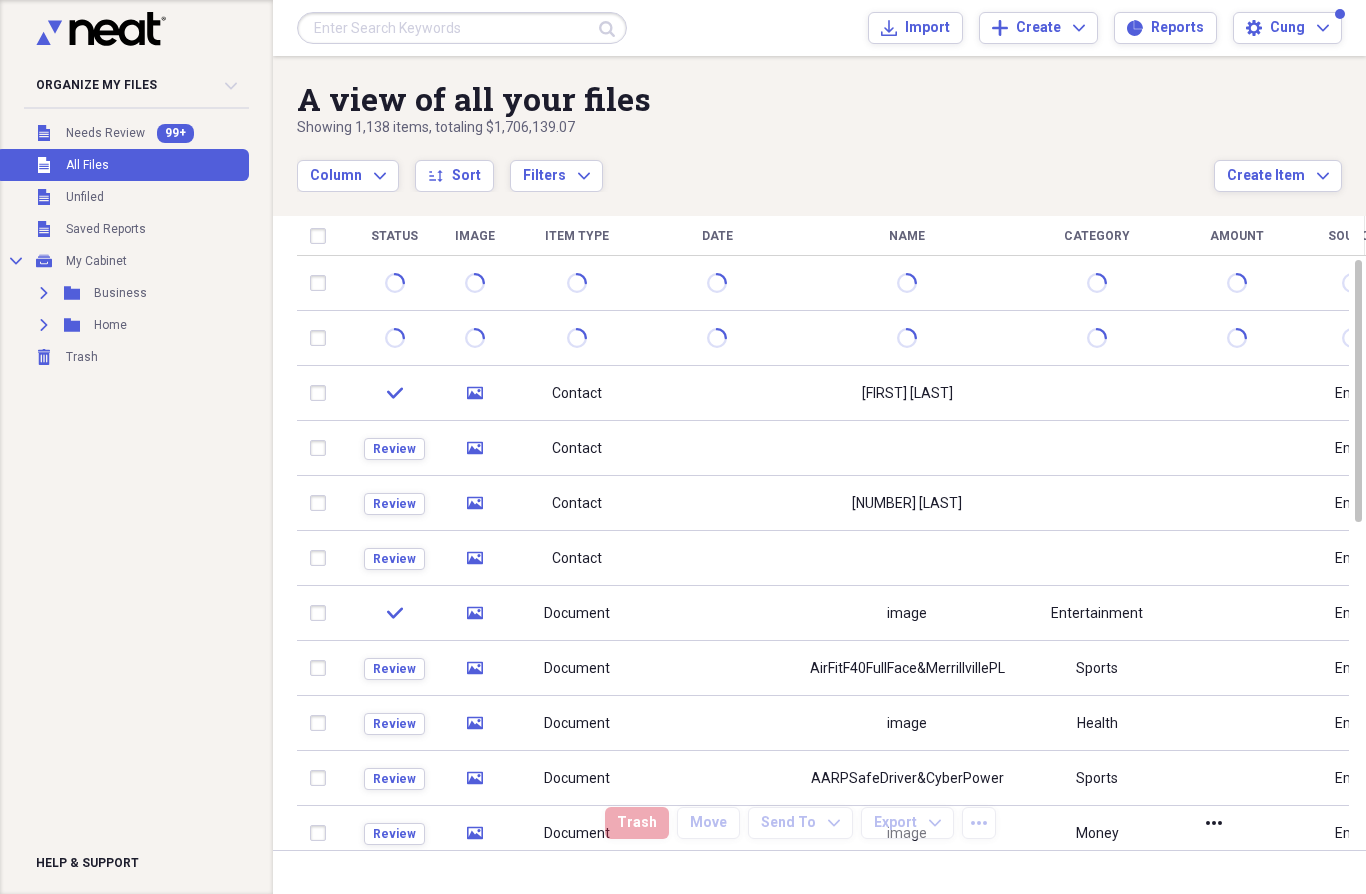 click on "Unfiled Needs Review 99+" at bounding box center (122, 133) 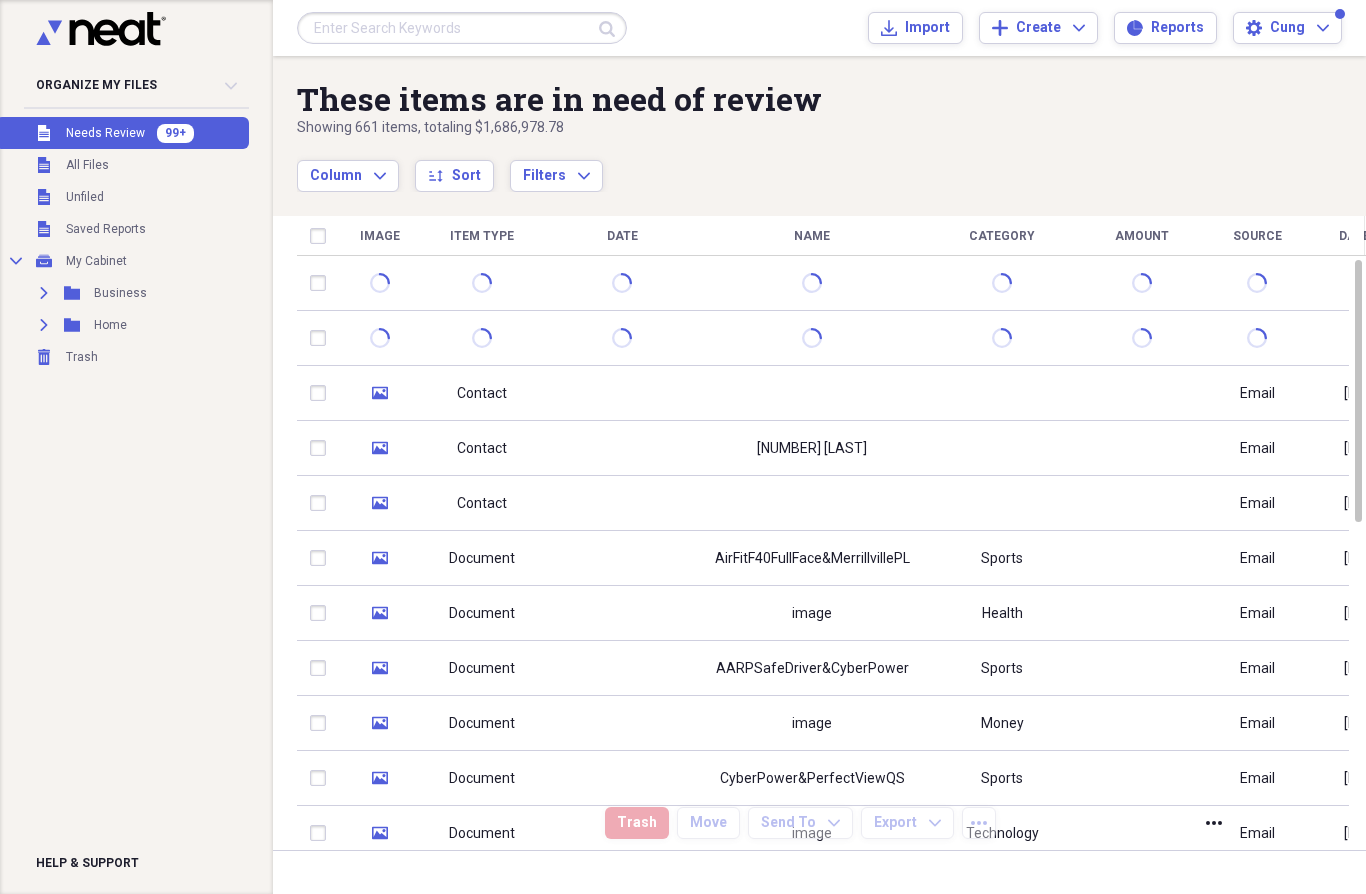 click on "Unfiled Unfiled" at bounding box center [122, 197] 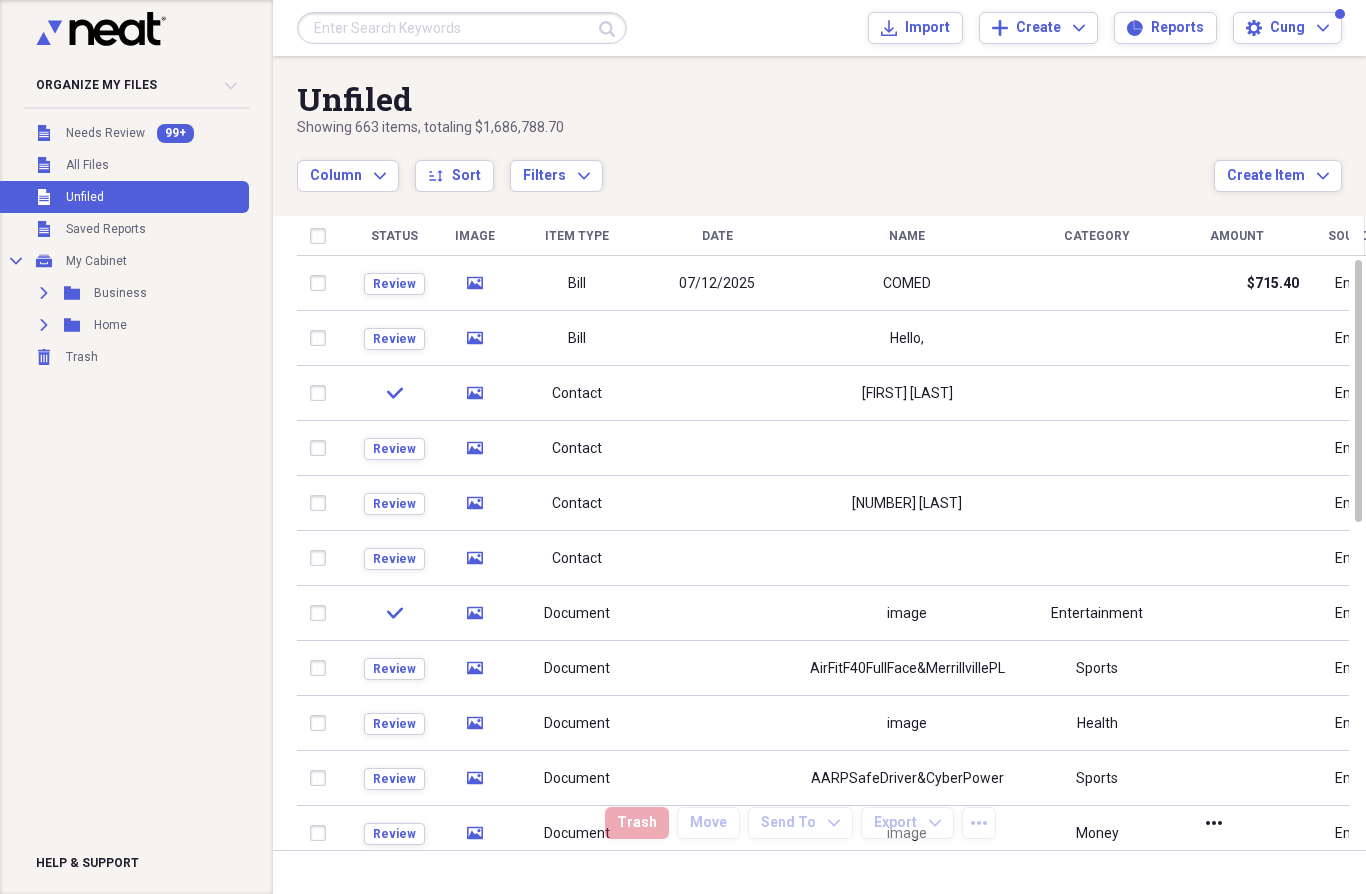 click on "Unfiled All Files" at bounding box center (122, 165) 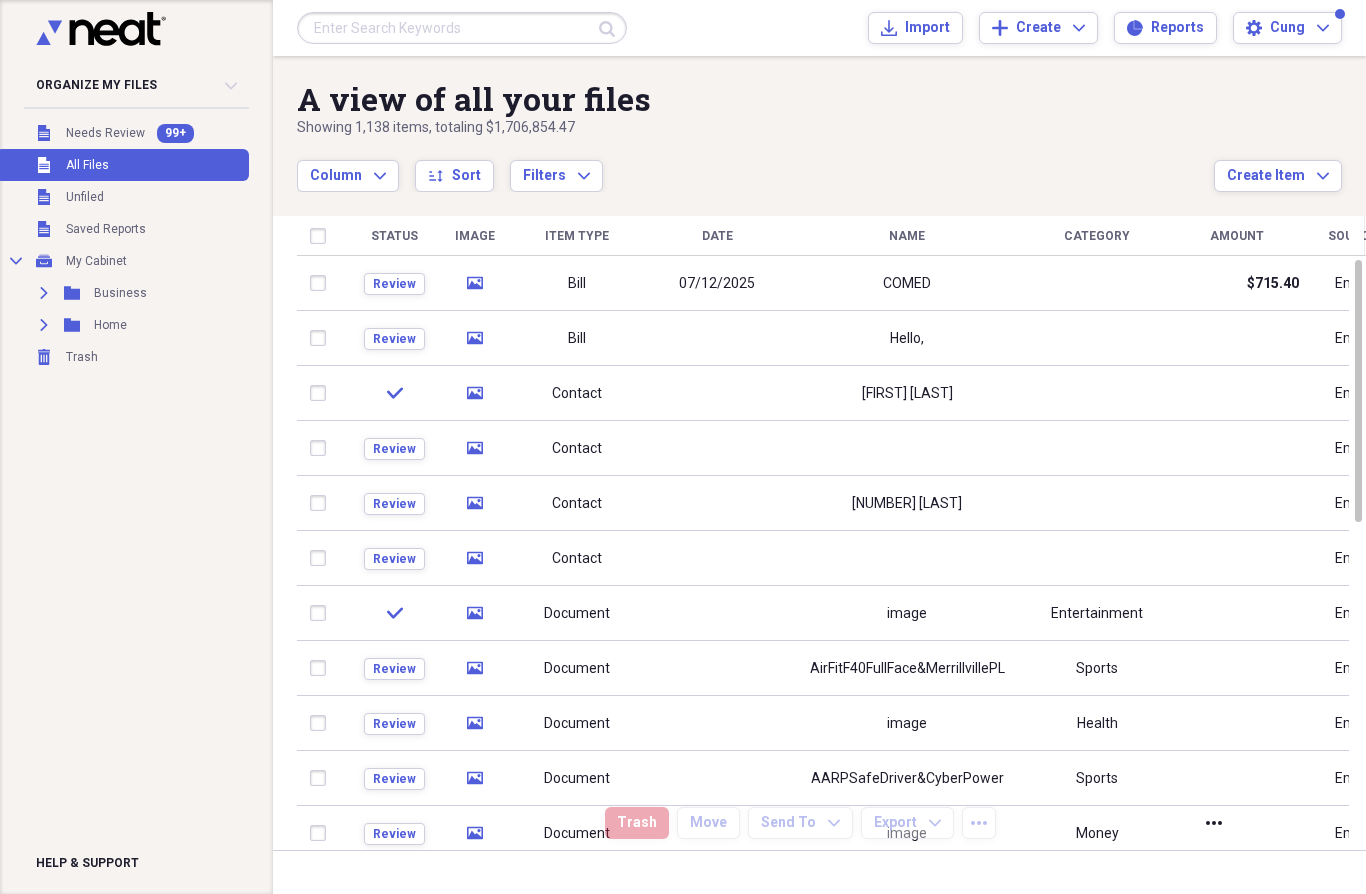 click on "Unfiled Needs Review 99+" at bounding box center (122, 133) 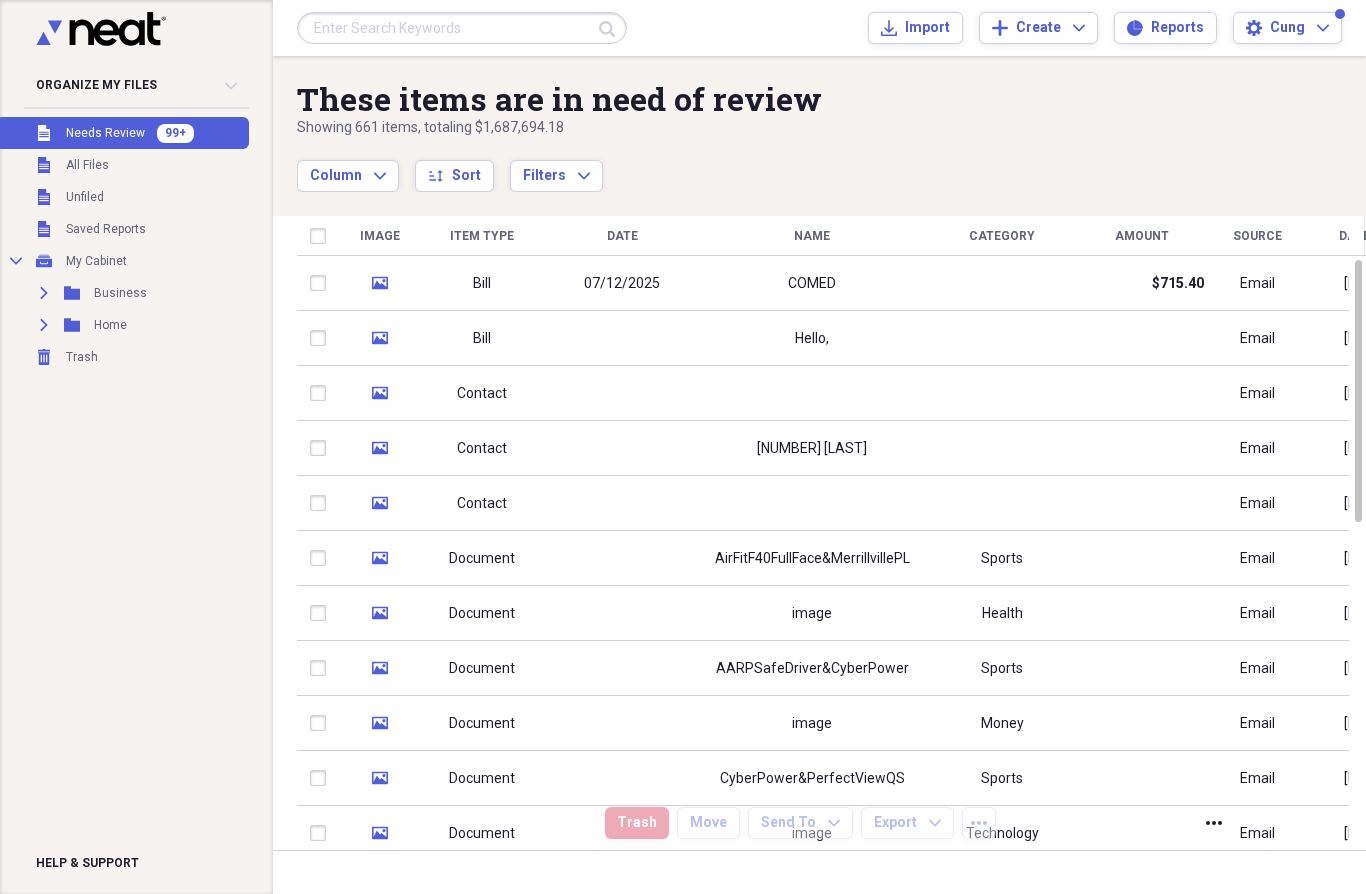 click on "Cung" at bounding box center [1287, 28] 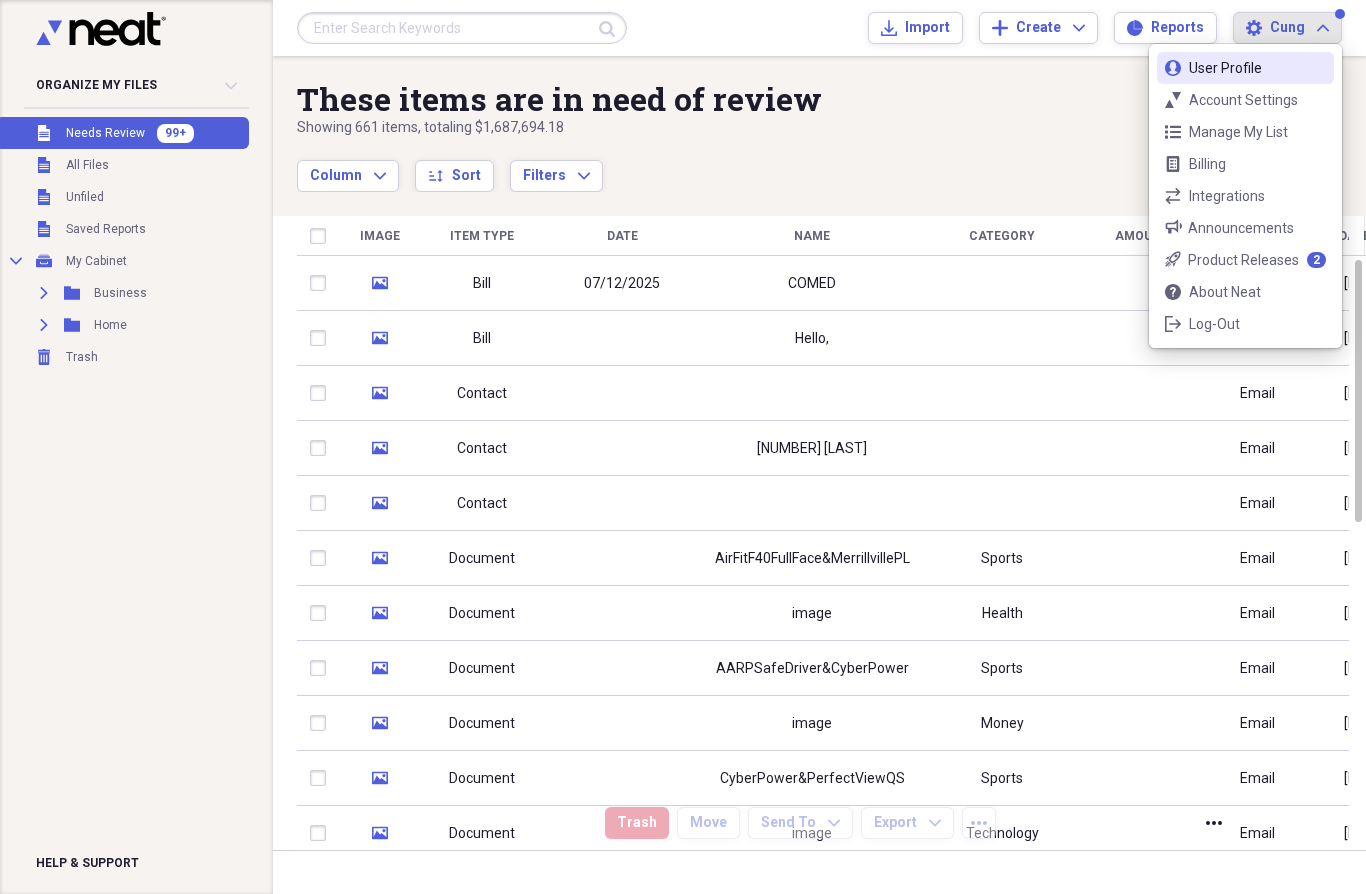 click on "User User Profile" at bounding box center (1245, 68) 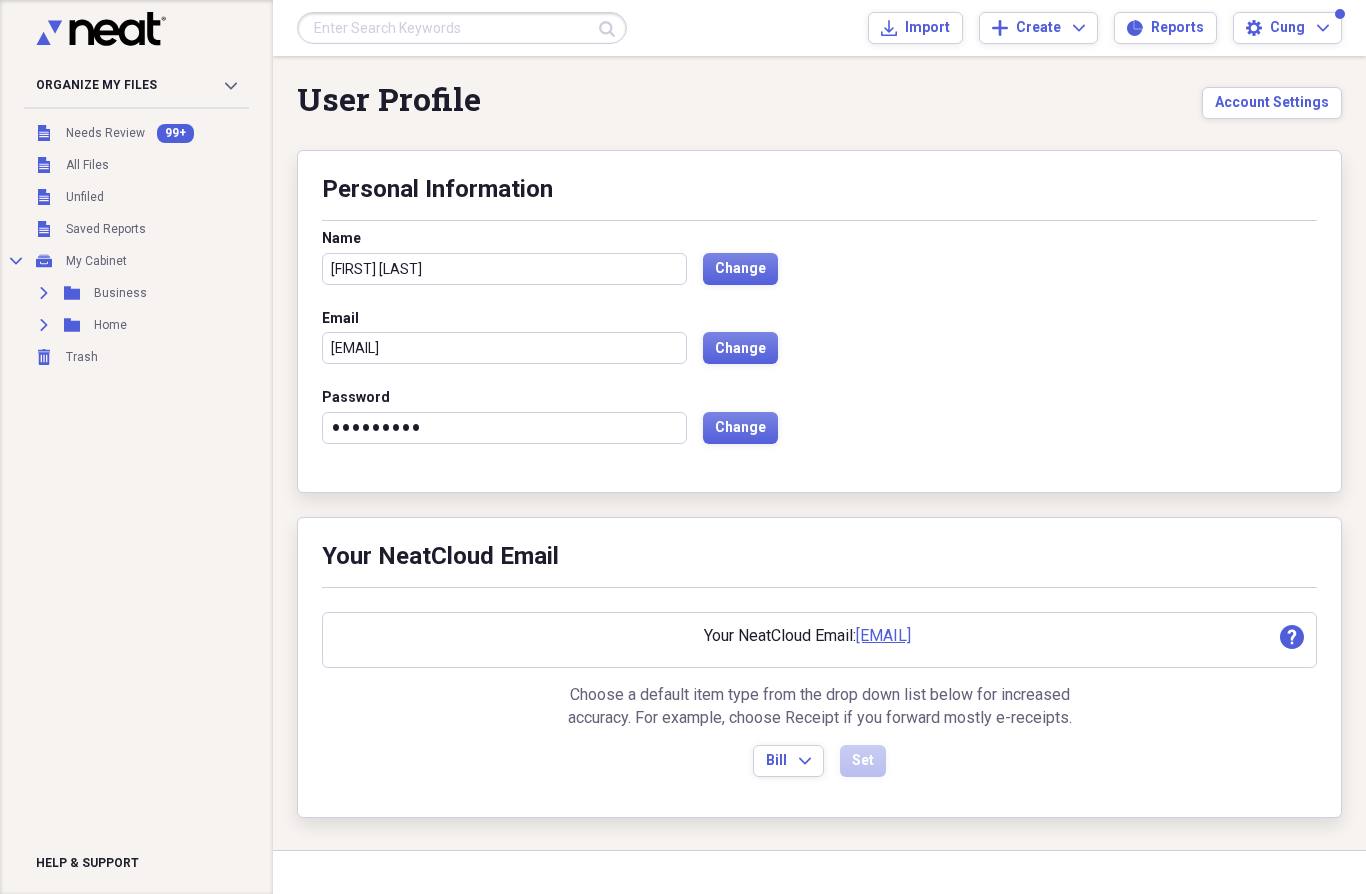 click on "Bill" at bounding box center [776, 761] 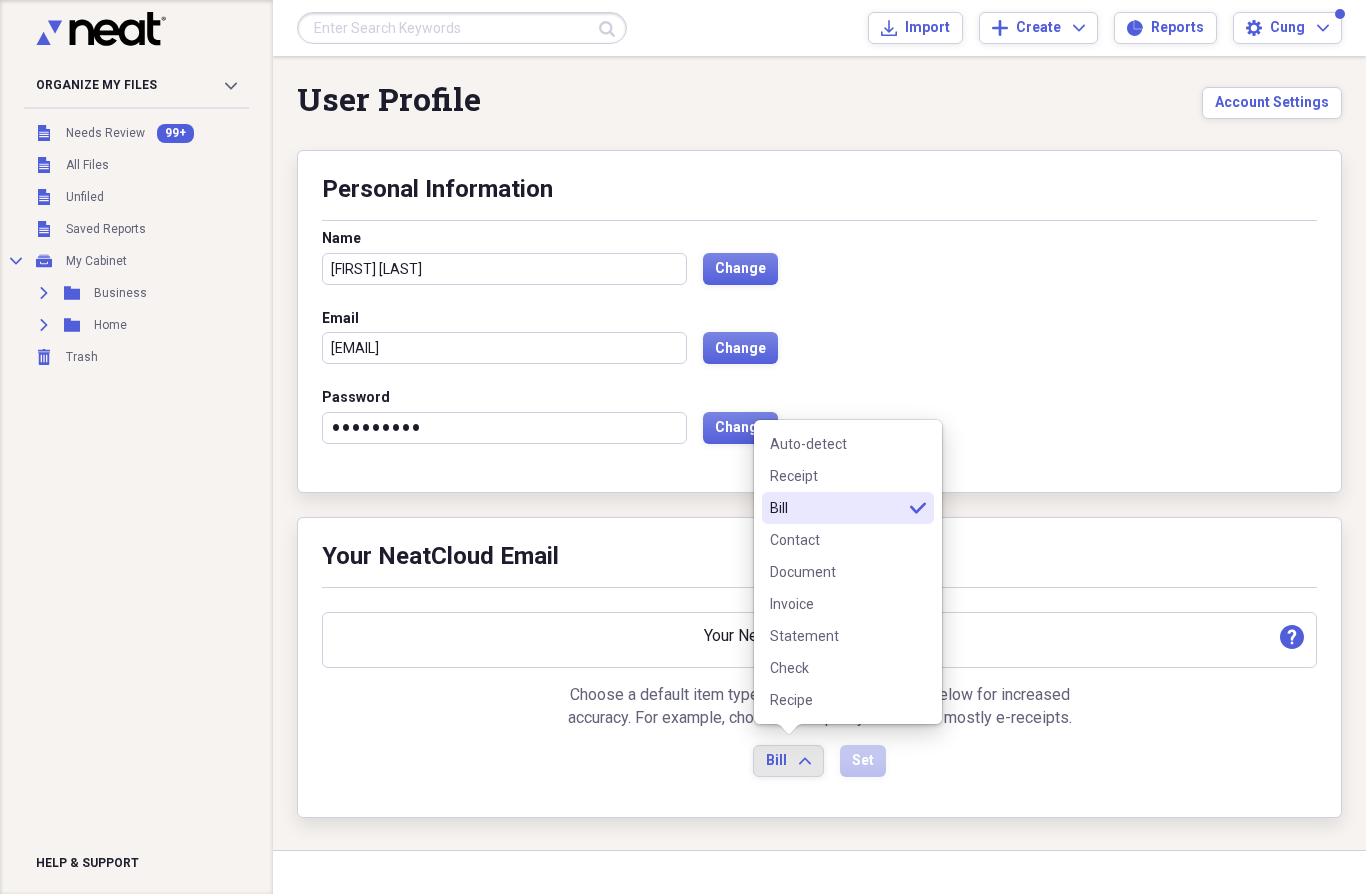 click on "Receipt" at bounding box center (836, 476) 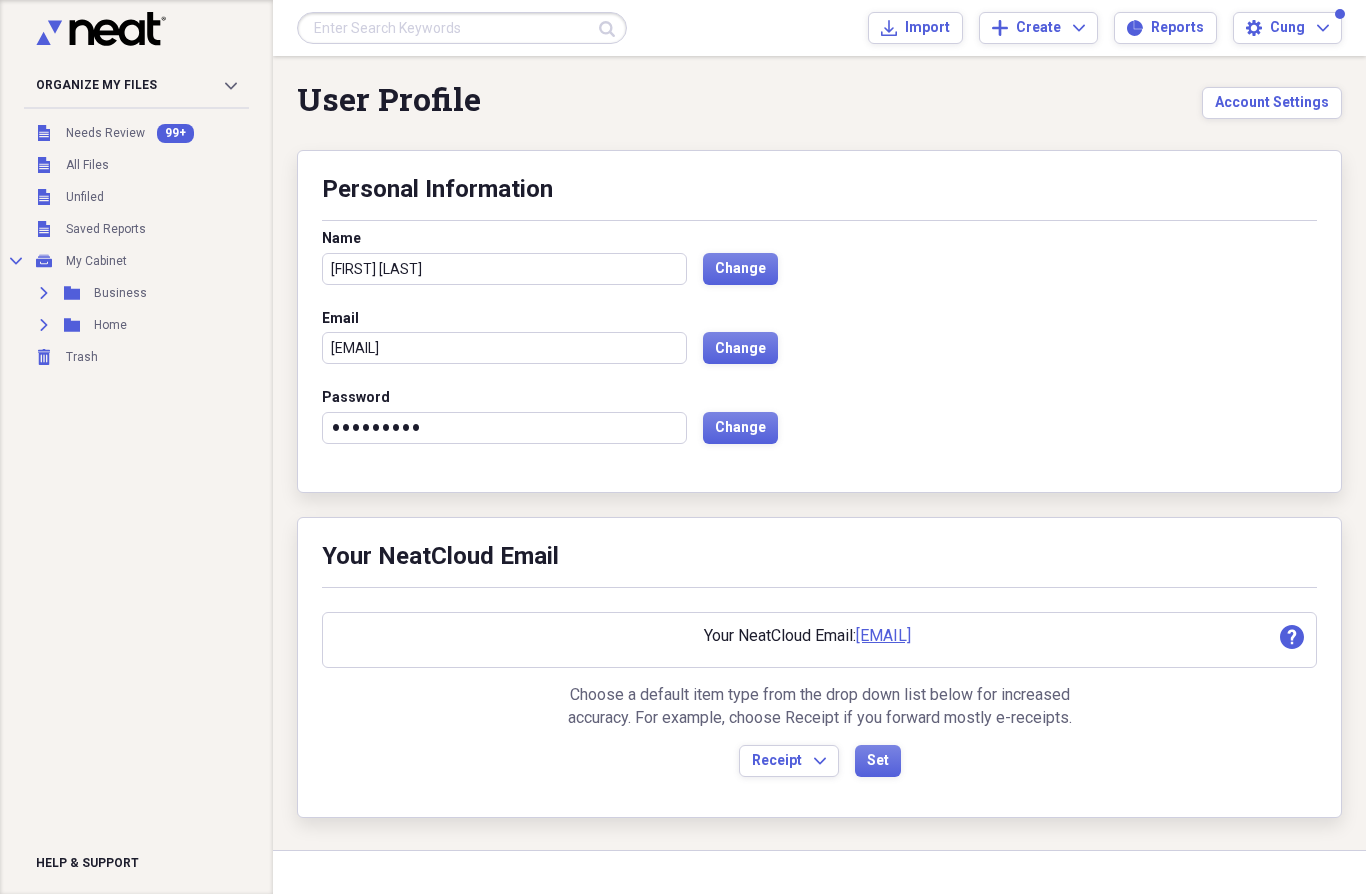 click on "Set" at bounding box center [878, 761] 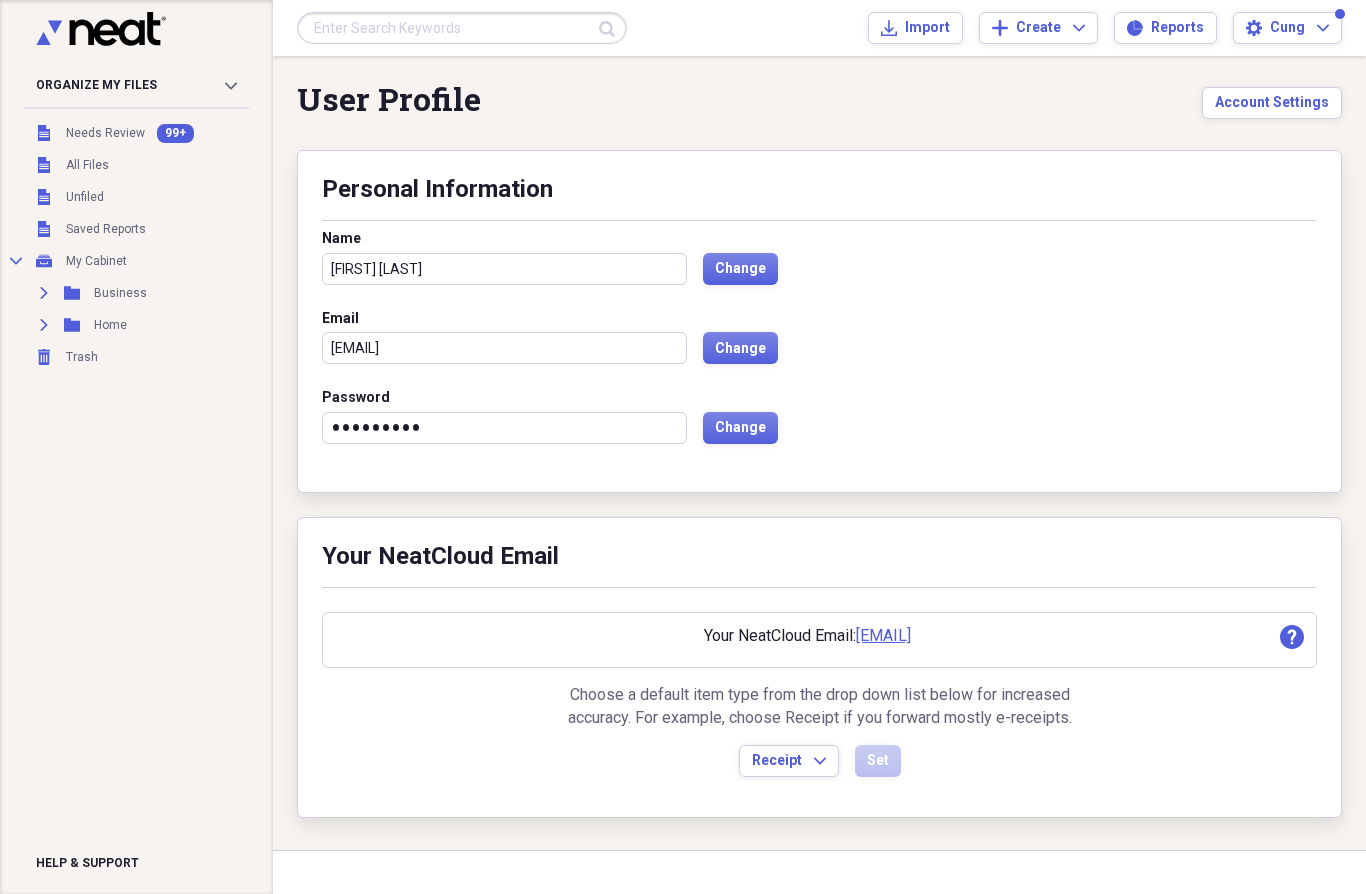 click on "Receipt Expand" at bounding box center [789, 761] 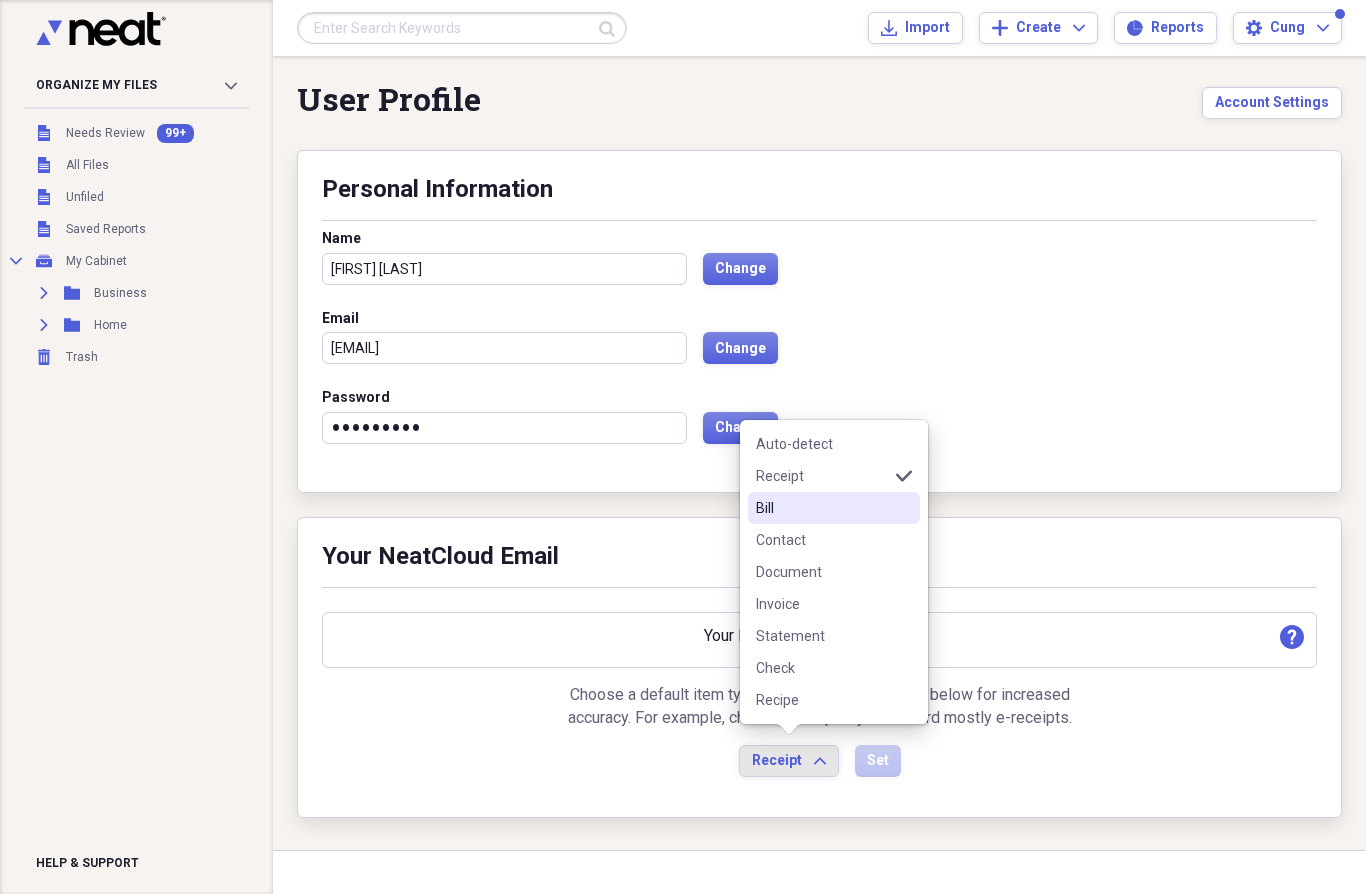 click on "Bill" at bounding box center [834, 508] 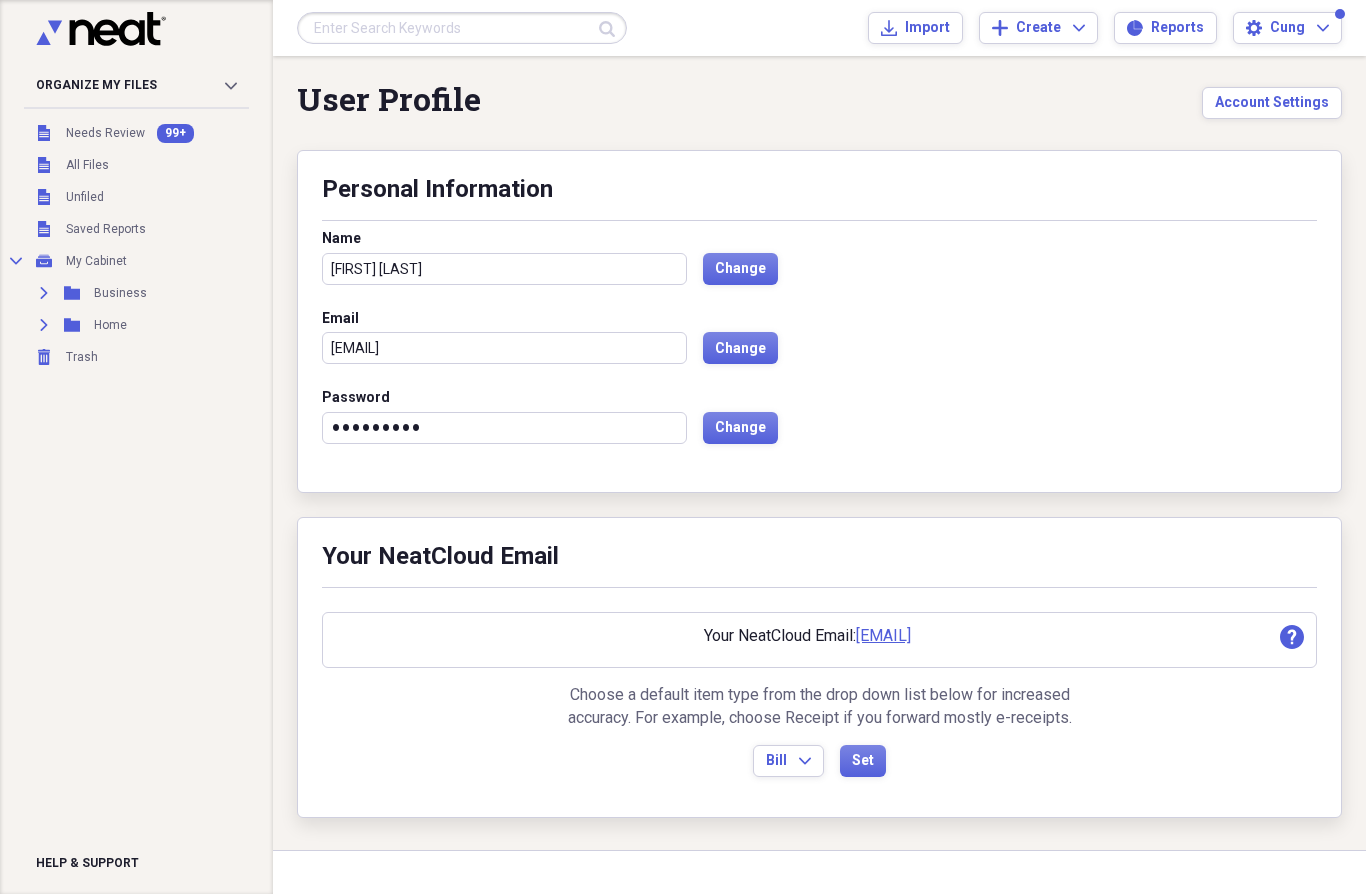 click on "Bill Expand" at bounding box center [788, 761] 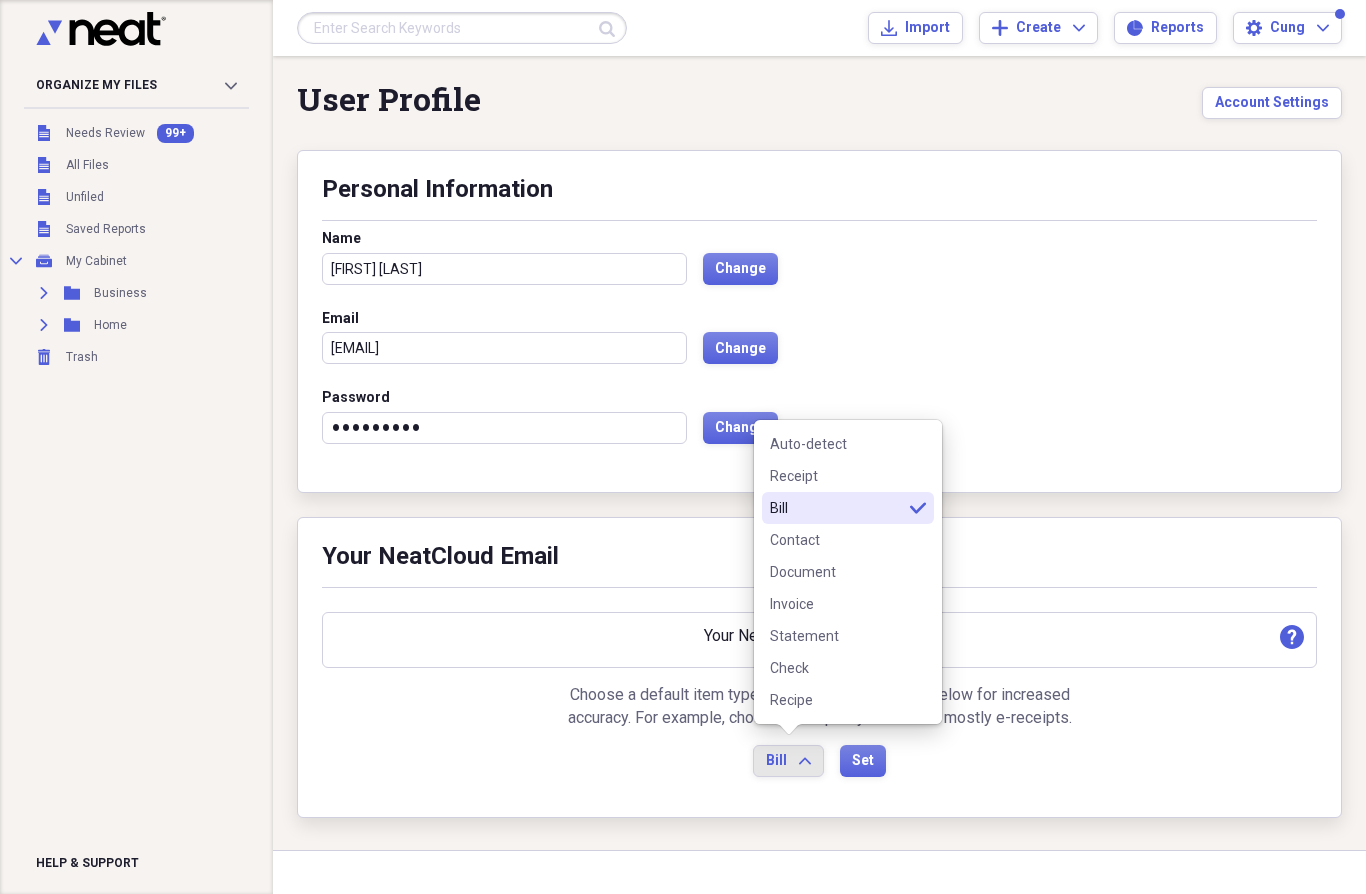 click on "Contact" at bounding box center [836, 540] 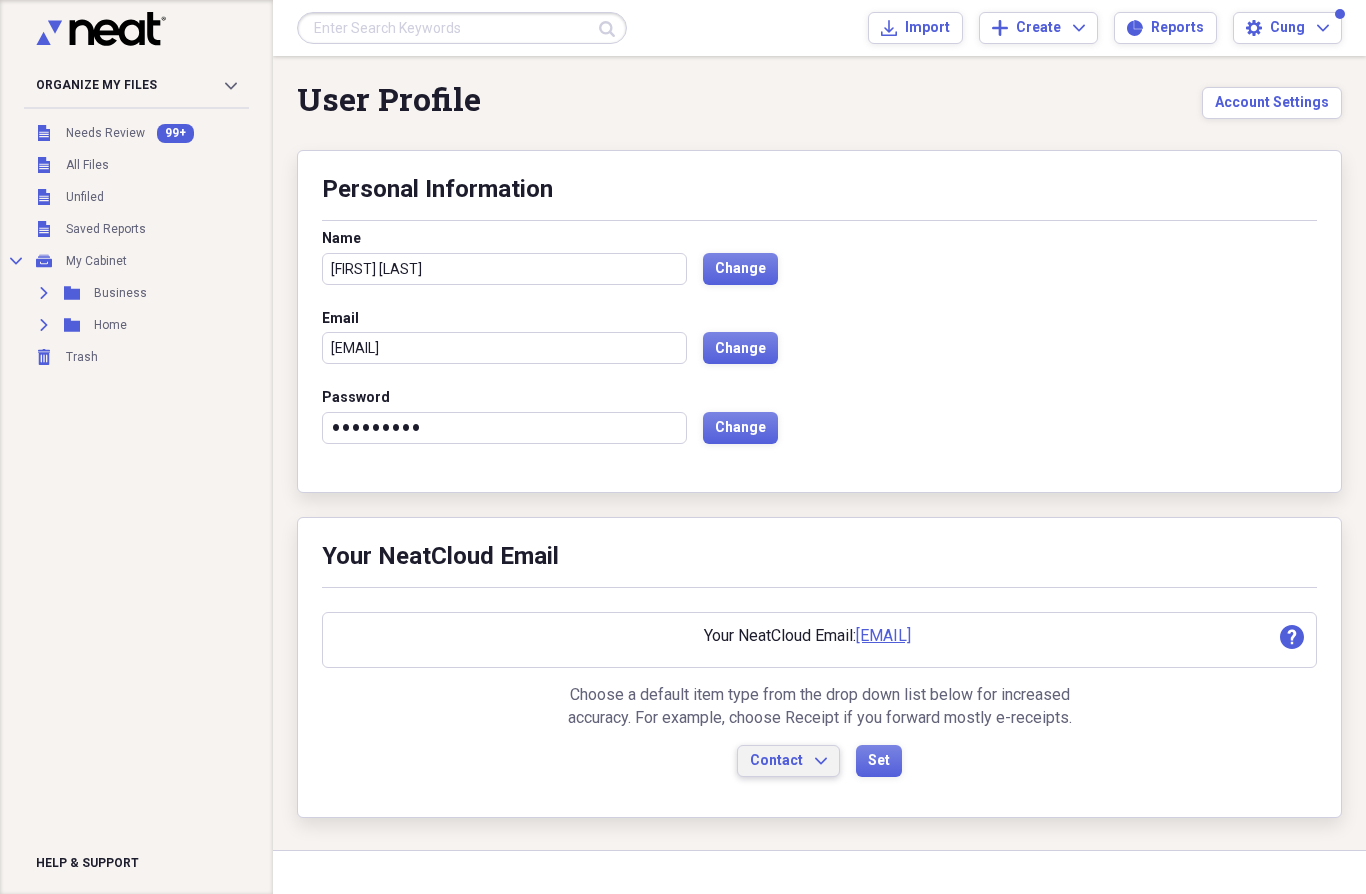 type 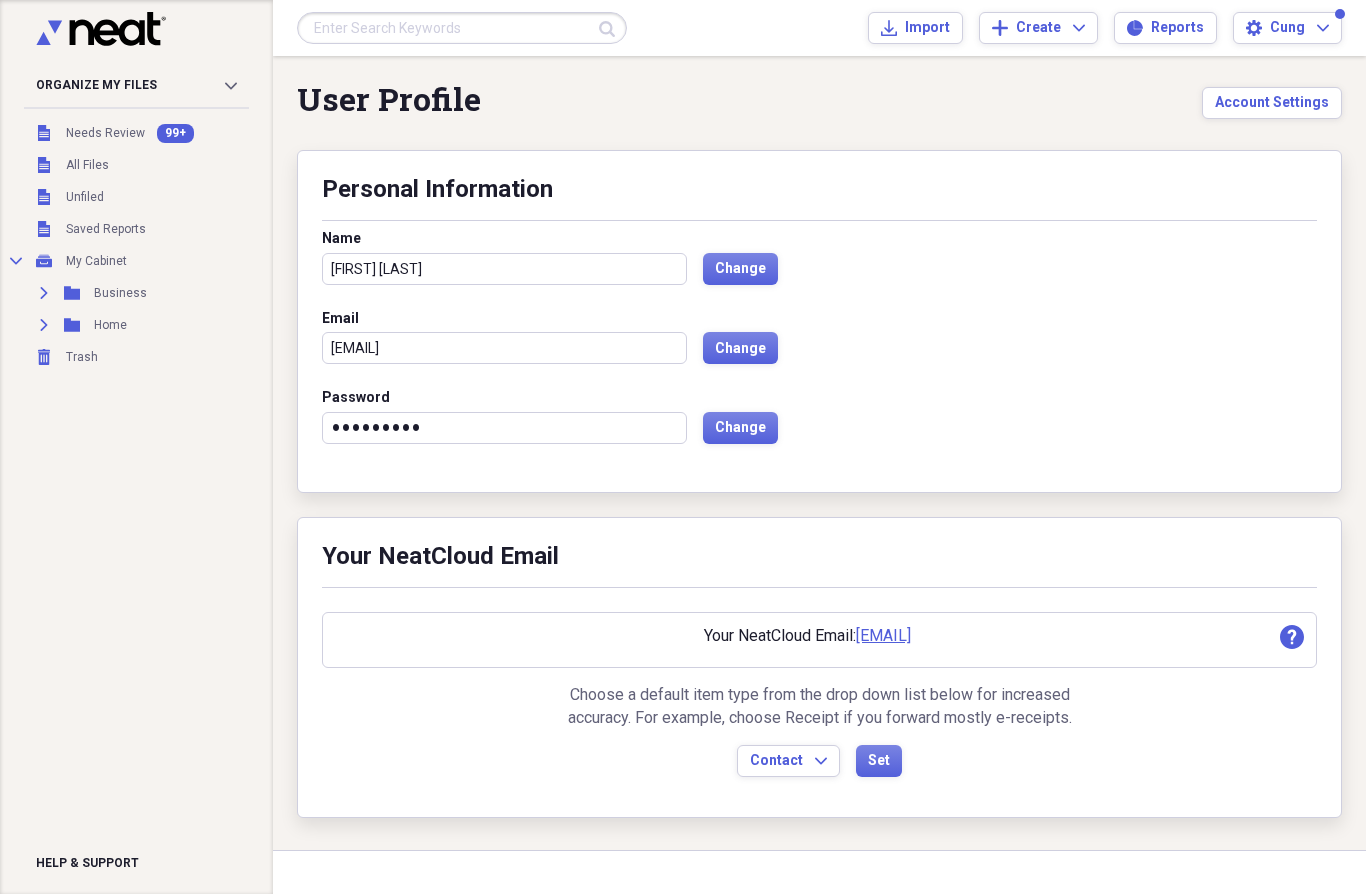 click on "Needs Review" at bounding box center (105, 133) 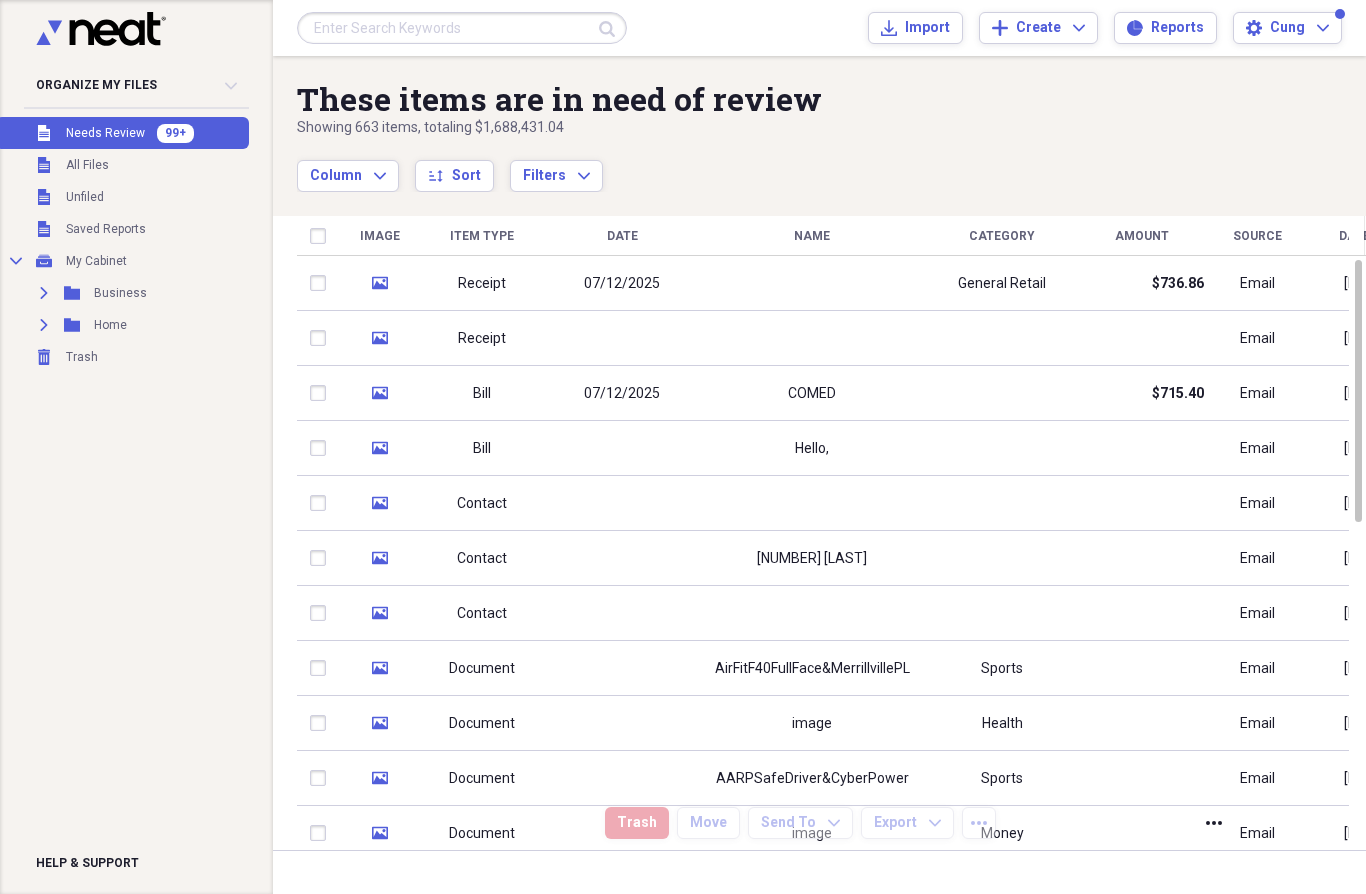click on "Cung Expand" at bounding box center [1299, 28] 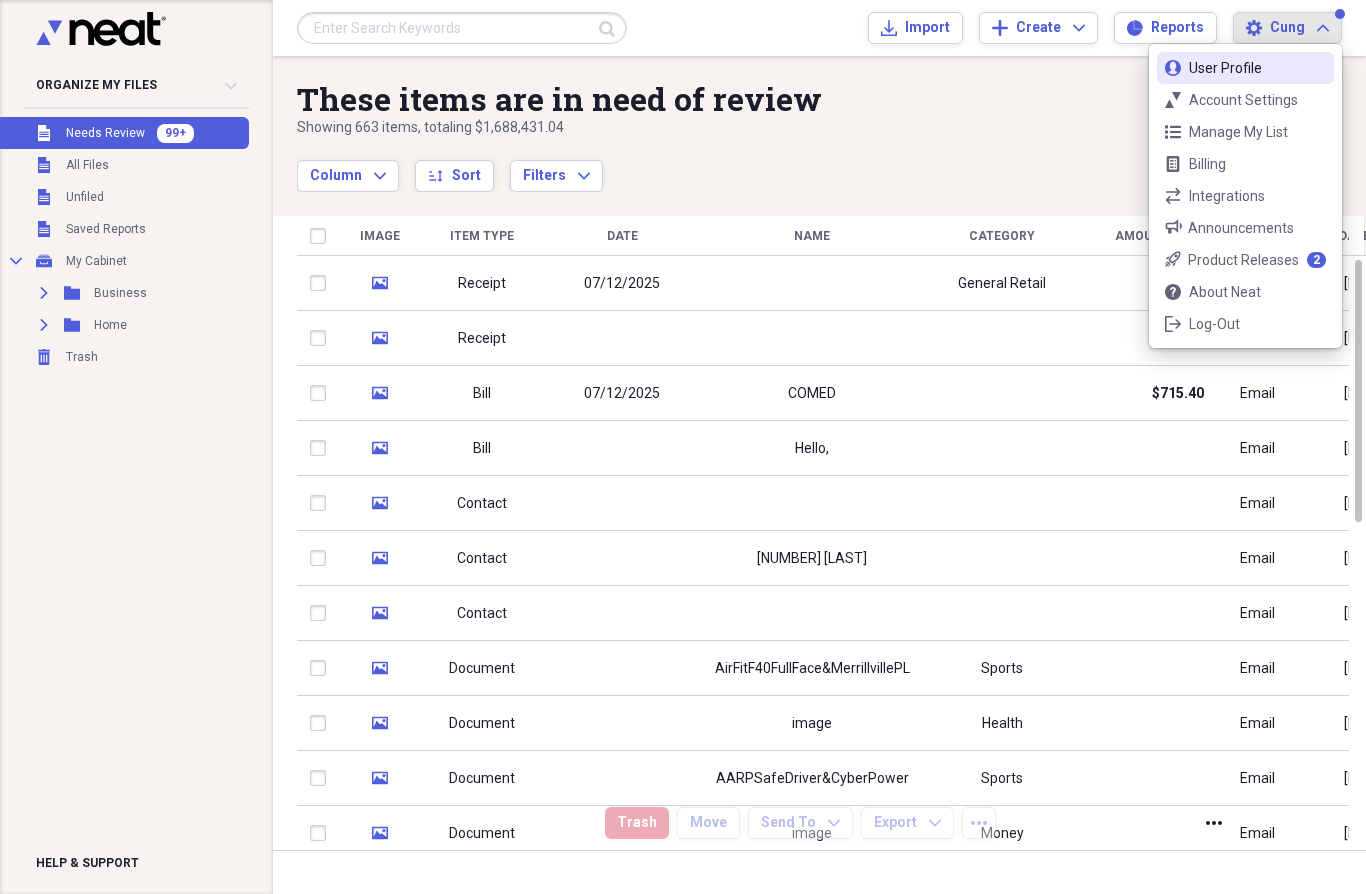 click on "User Profile" at bounding box center [1245, 68] 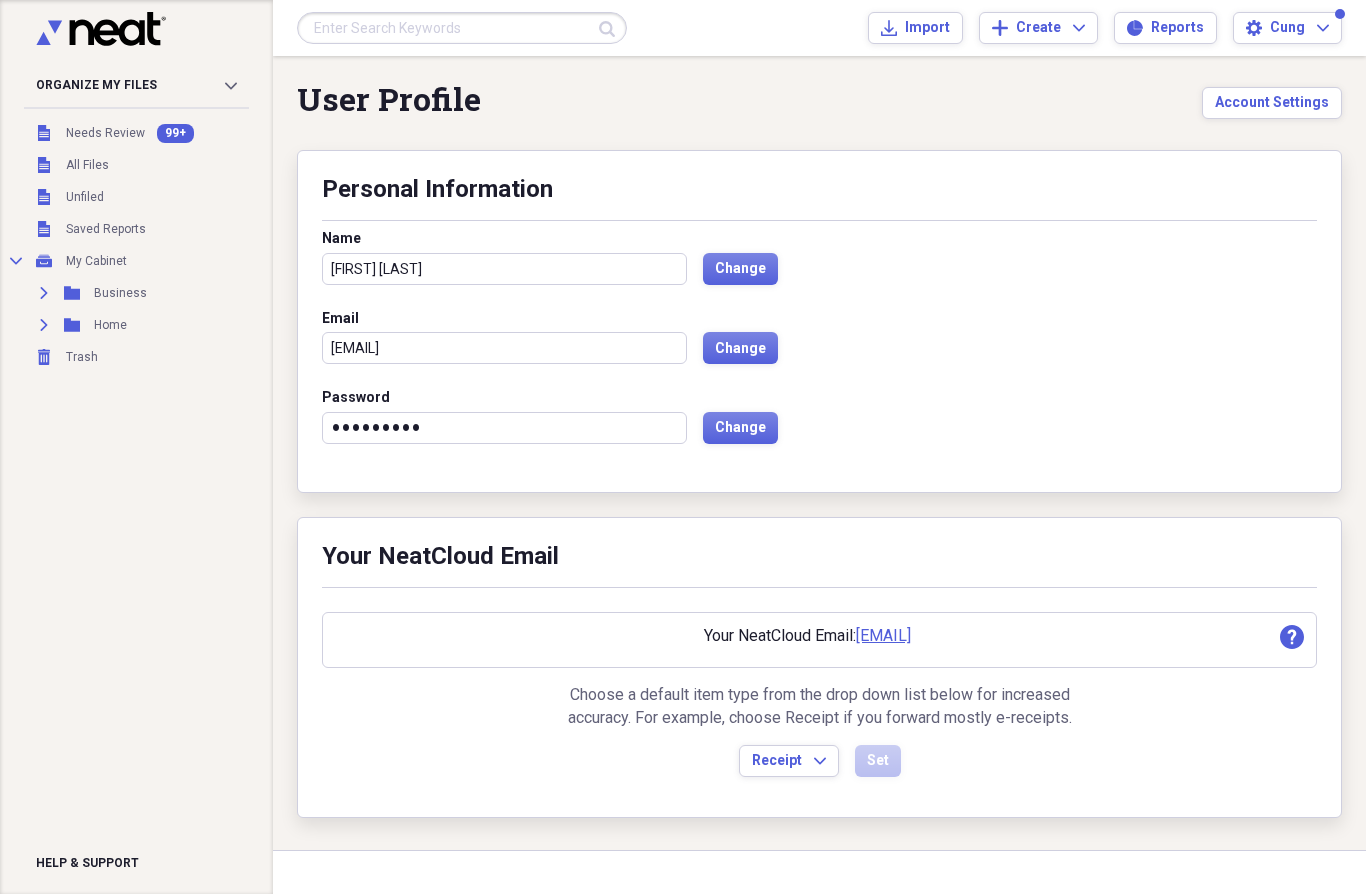 click on "Receipt Expand" at bounding box center (789, 761) 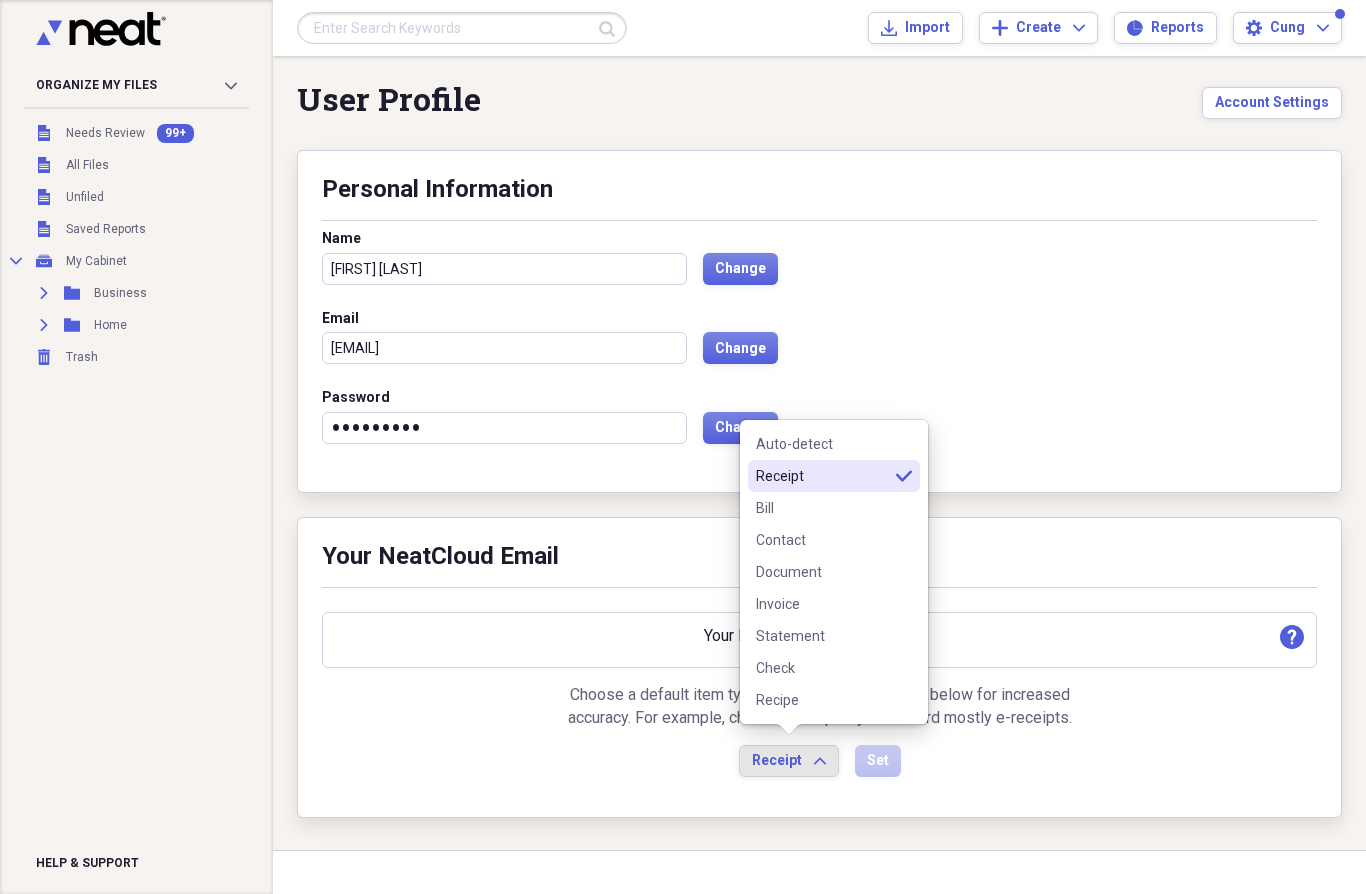 click on "Contact" at bounding box center [822, 540] 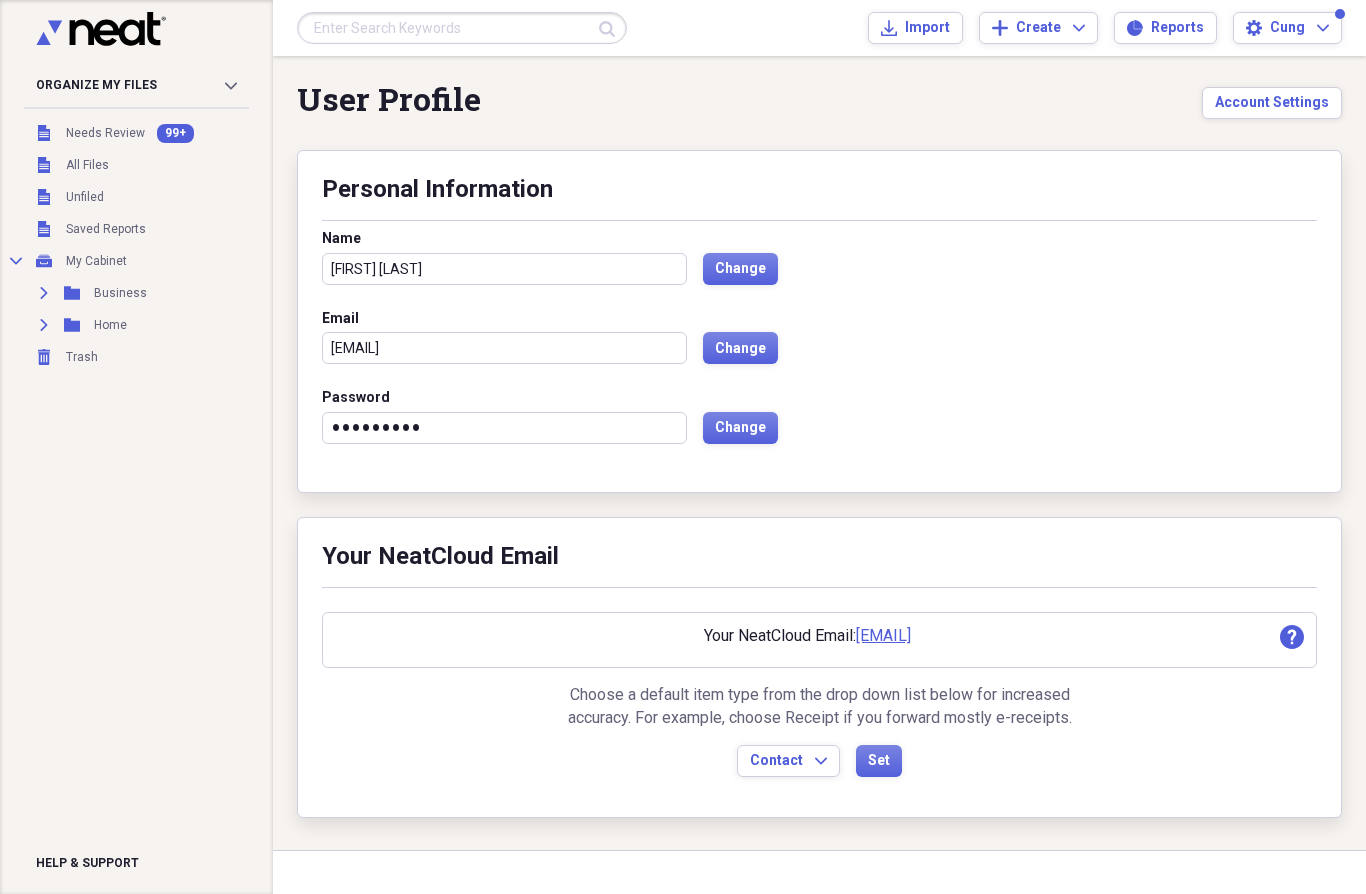 click on "Set" at bounding box center [879, 761] 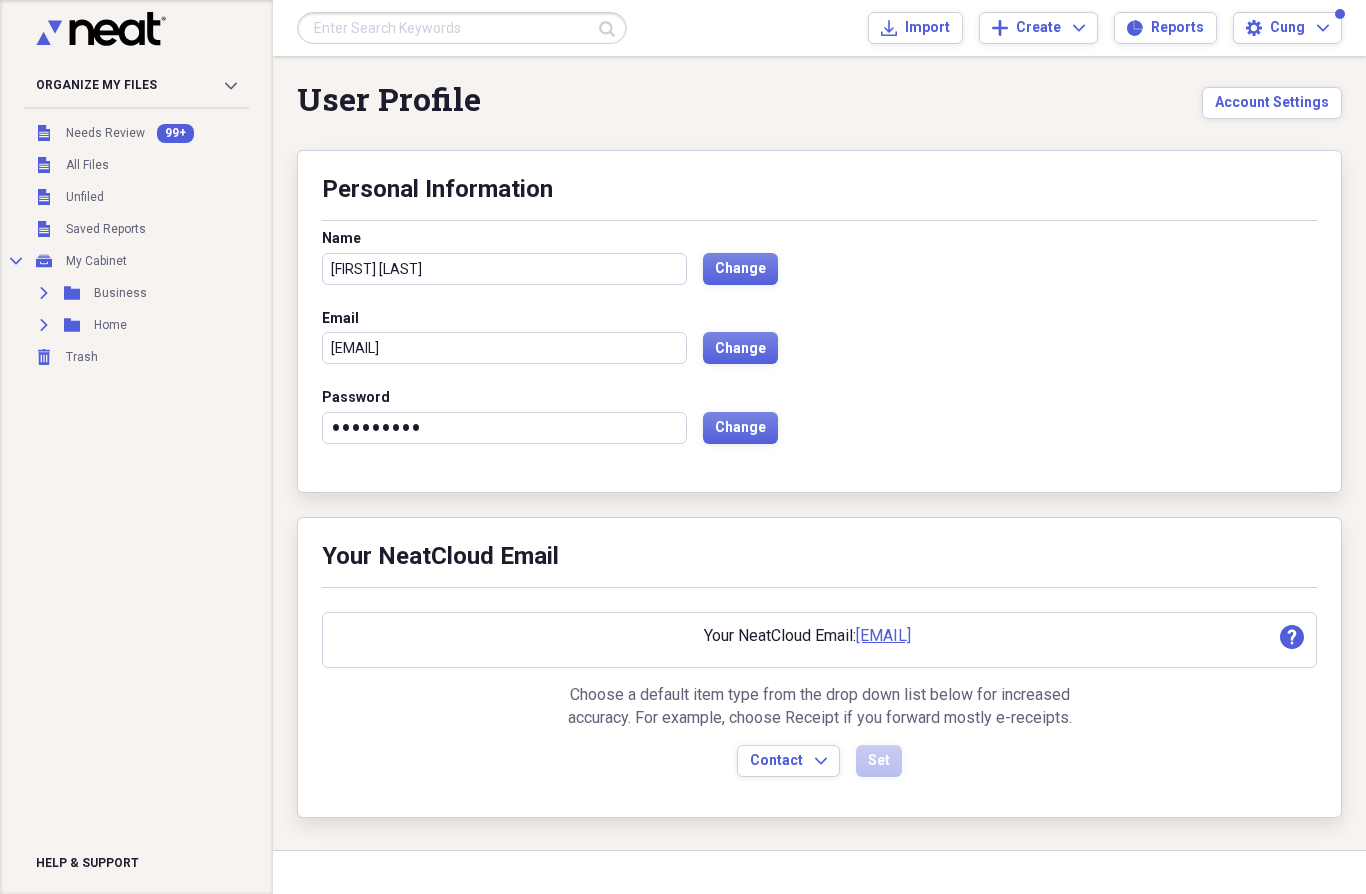 click on "Unfiled" 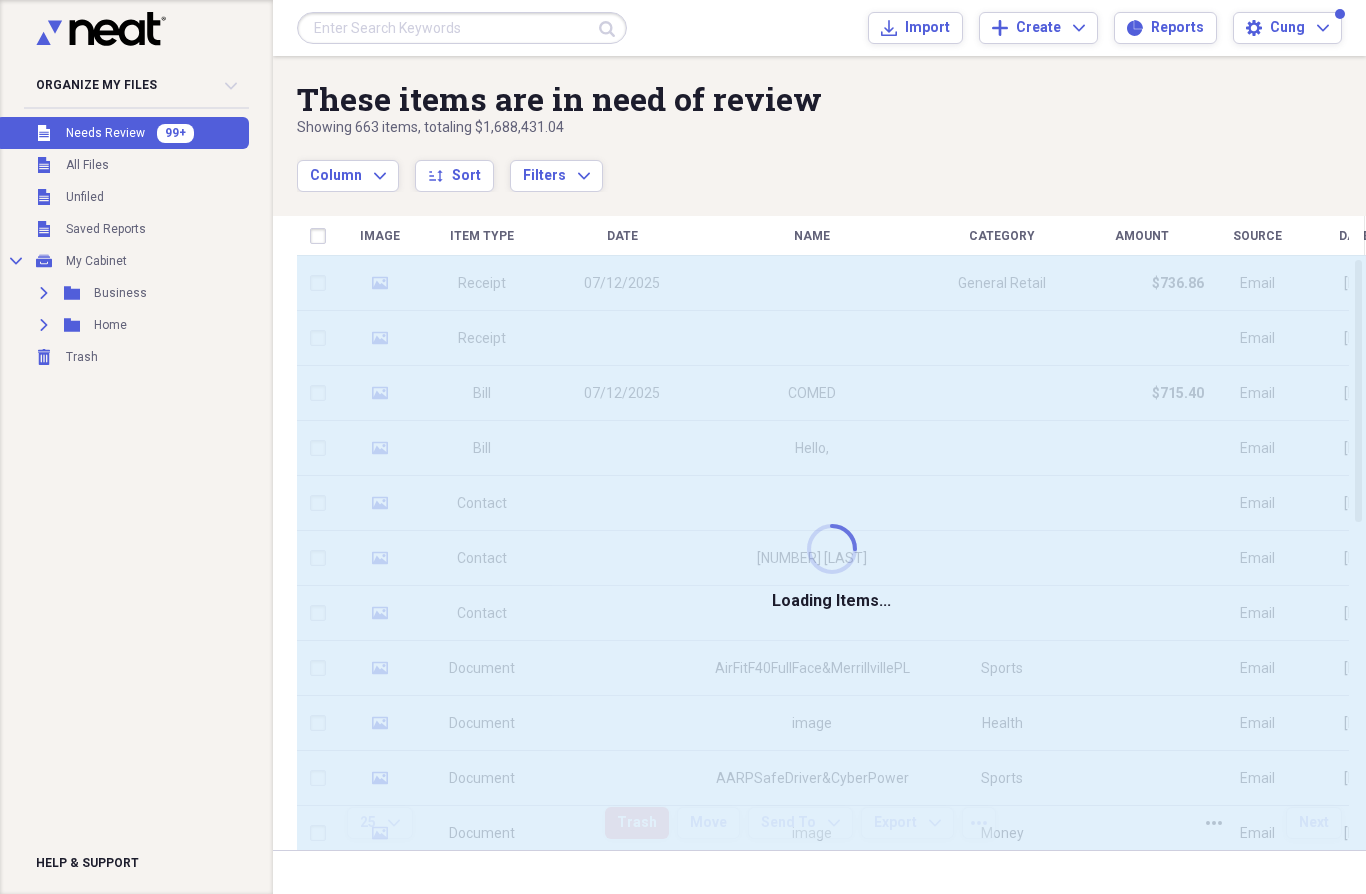 click on "Unfiled" 